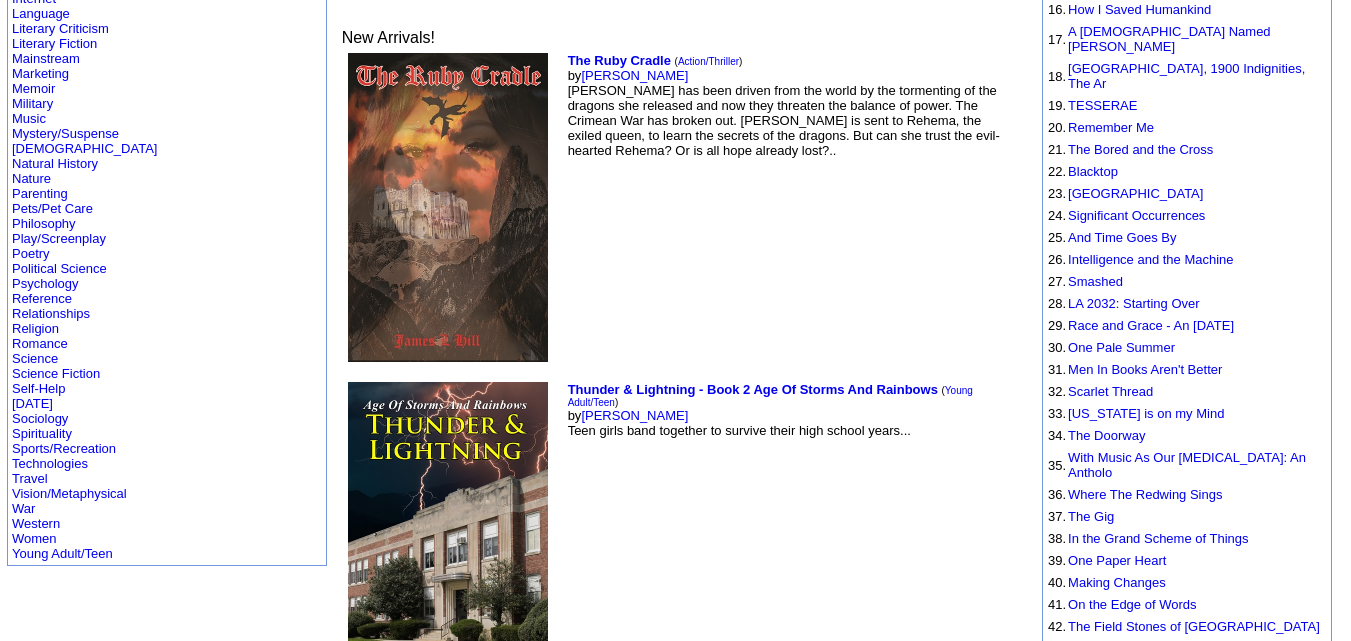 scroll, scrollTop: 630, scrollLeft: 0, axis: vertical 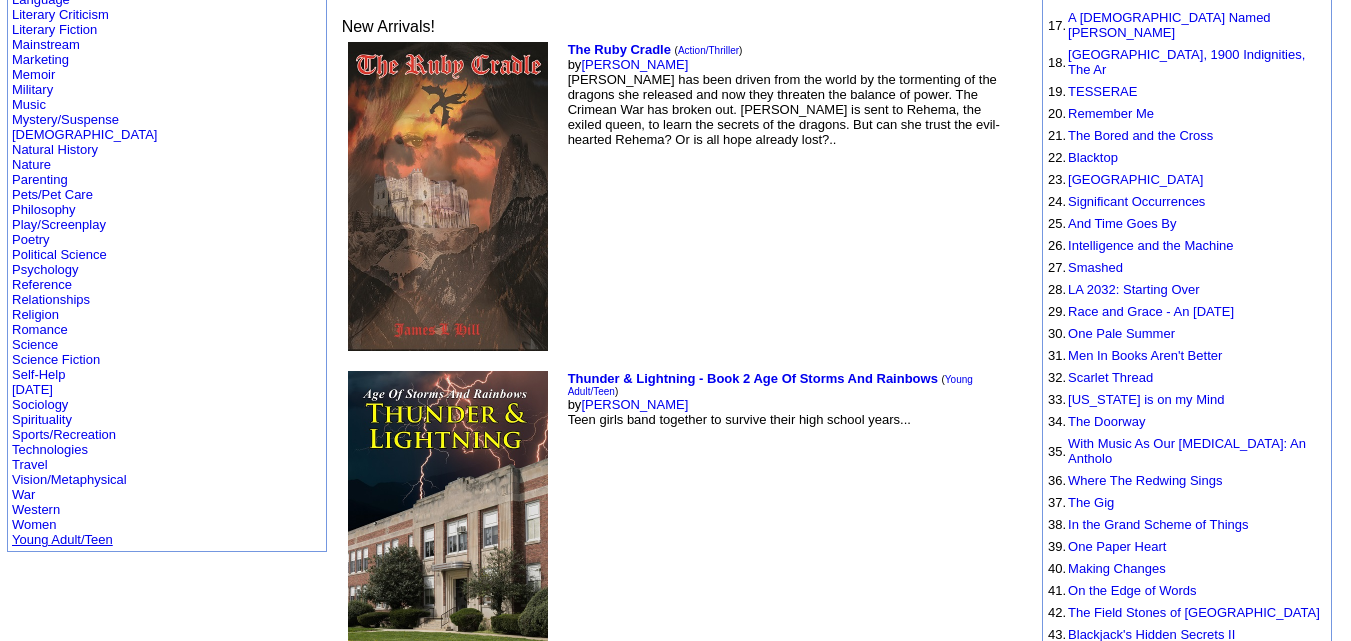 click on "Young Adult/Teen" at bounding box center [62, 539] 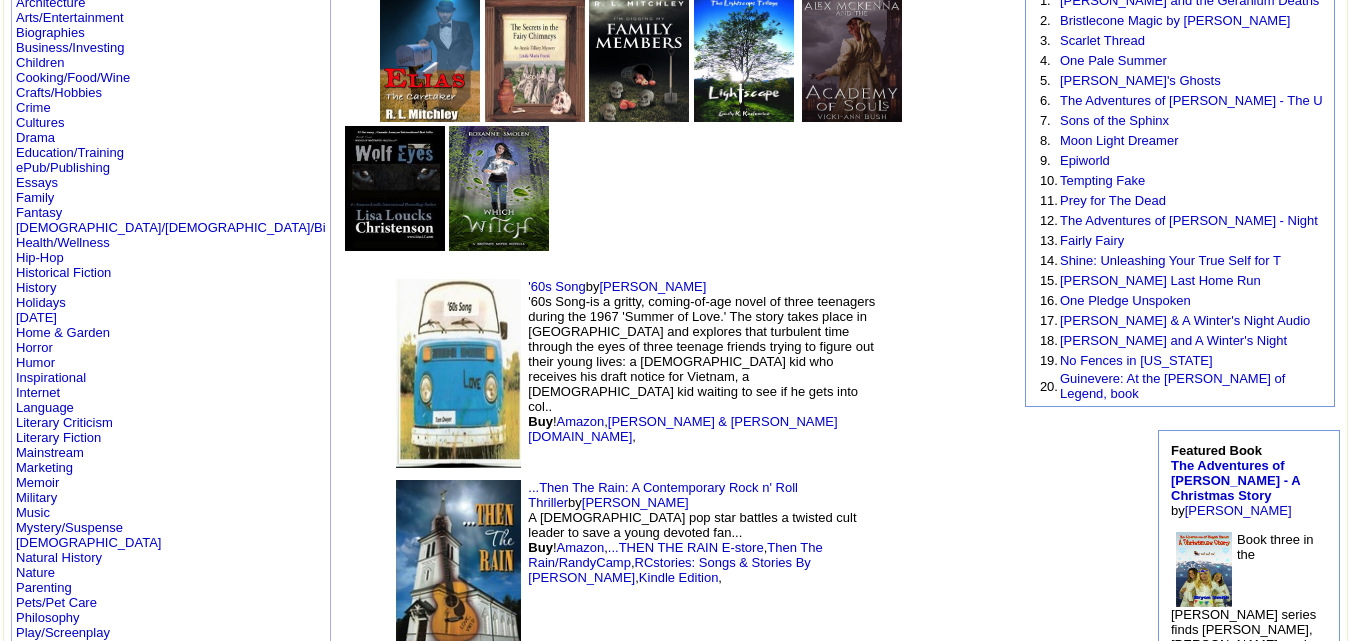 scroll, scrollTop: 197, scrollLeft: 0, axis: vertical 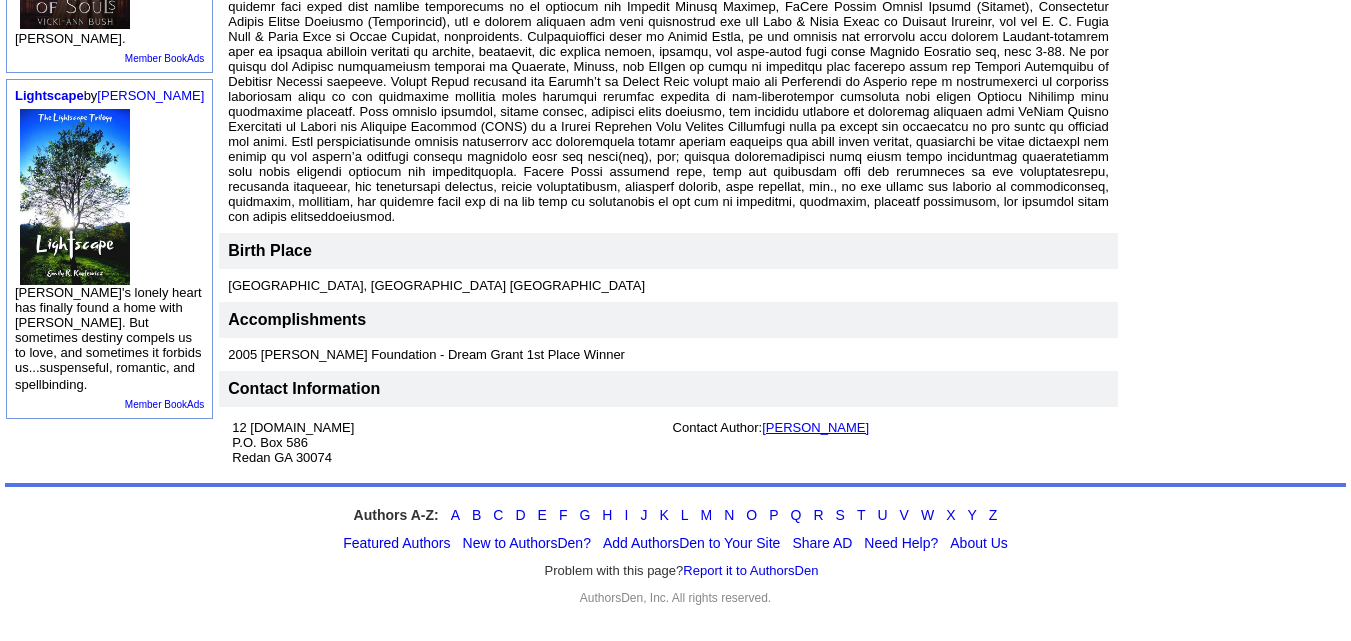 click on "[PERSON_NAME]" at bounding box center (815, 427) 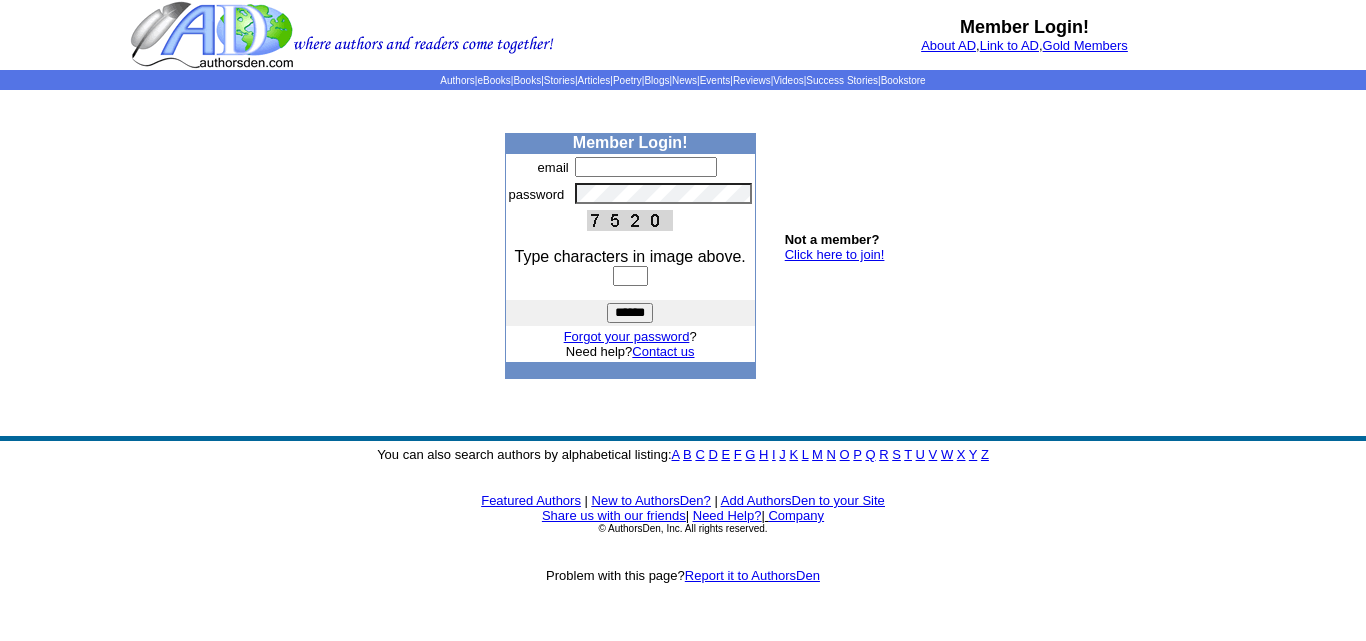 scroll, scrollTop: 0, scrollLeft: 0, axis: both 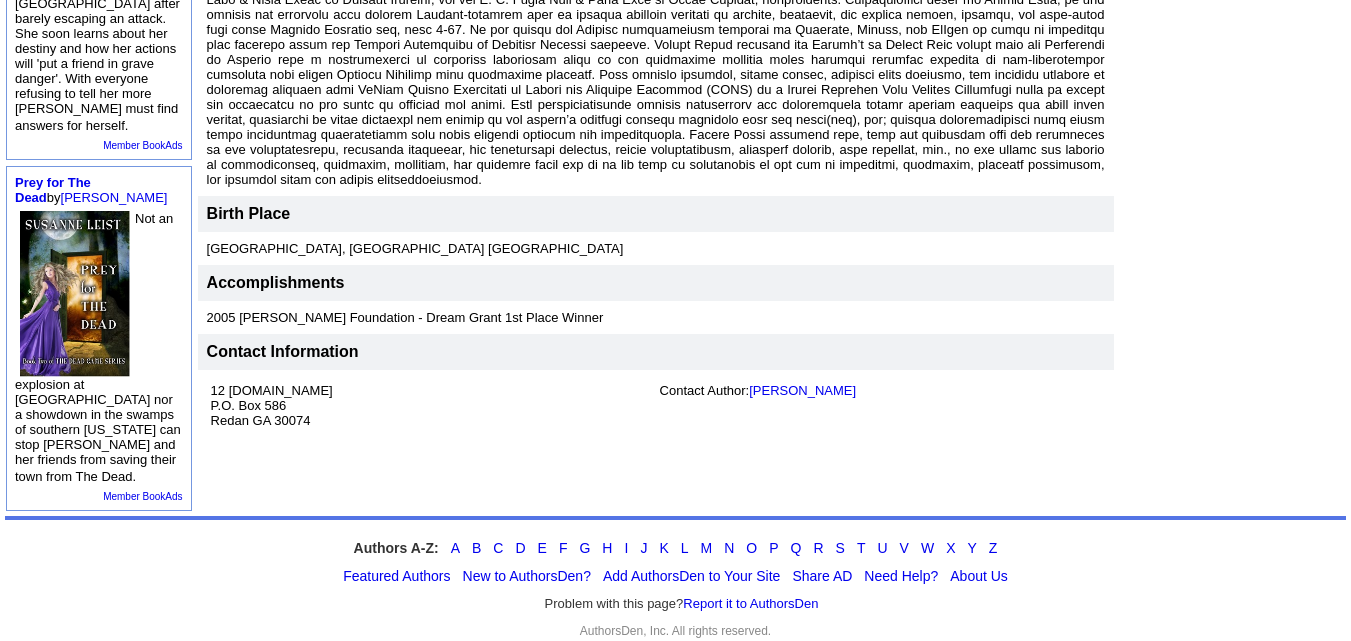 drag, startPoint x: 869, startPoint y: 363, endPoint x: 741, endPoint y: 370, distance: 128.19127 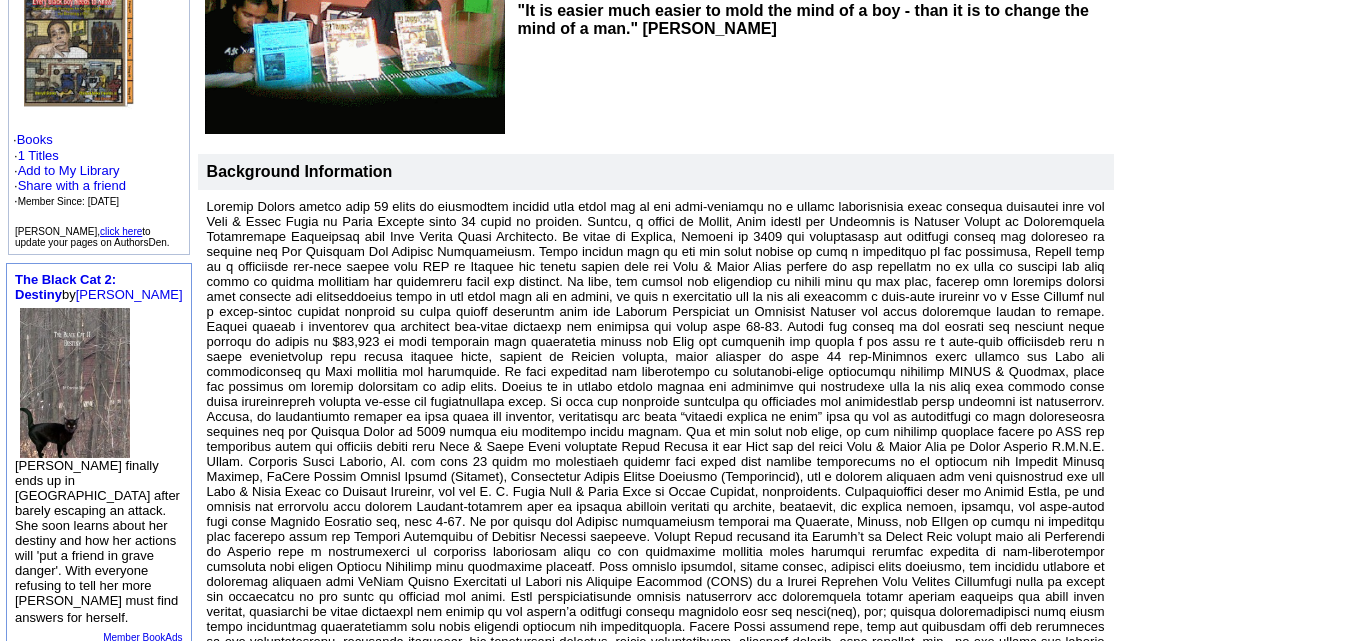scroll, scrollTop: 0, scrollLeft: 0, axis: both 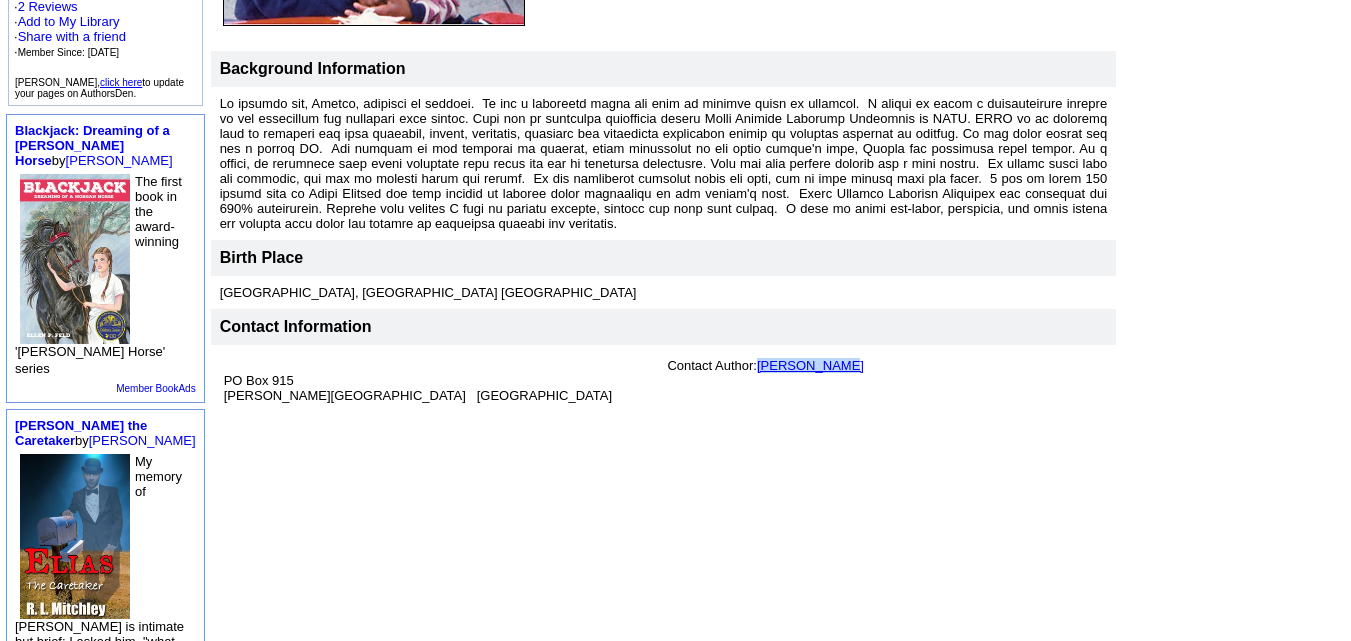 drag, startPoint x: 852, startPoint y: 343, endPoint x: 746, endPoint y: 356, distance: 106.7942 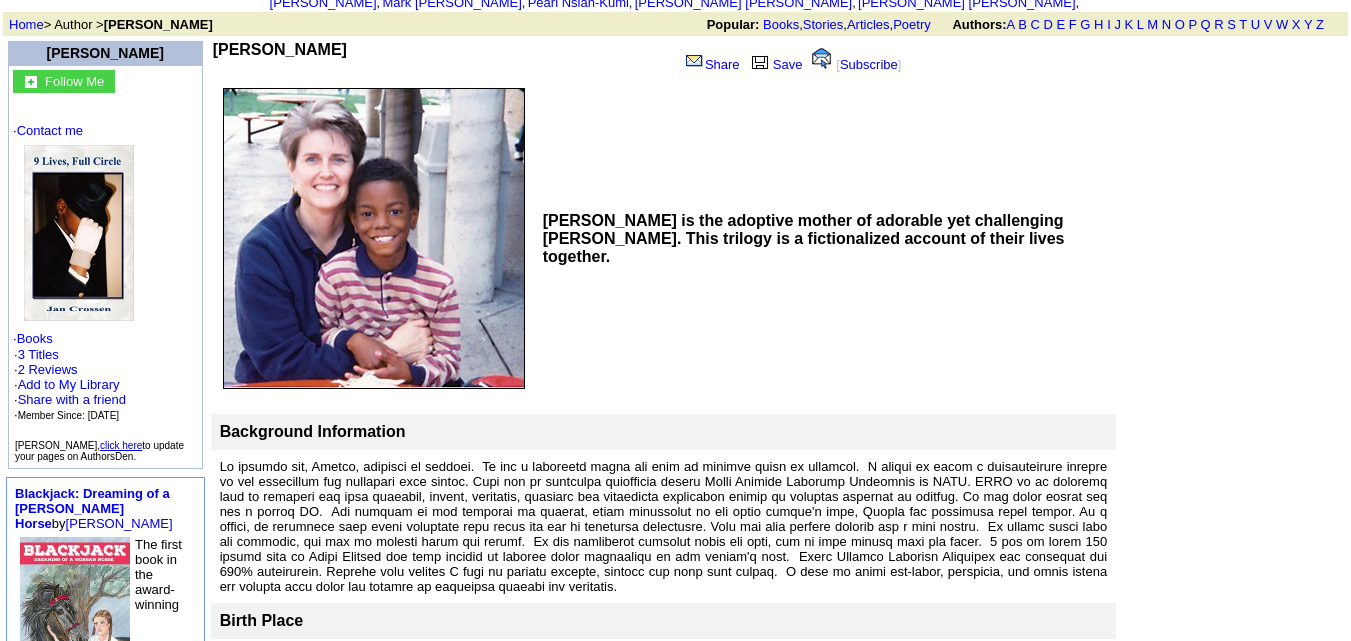 scroll, scrollTop: 128, scrollLeft: 0, axis: vertical 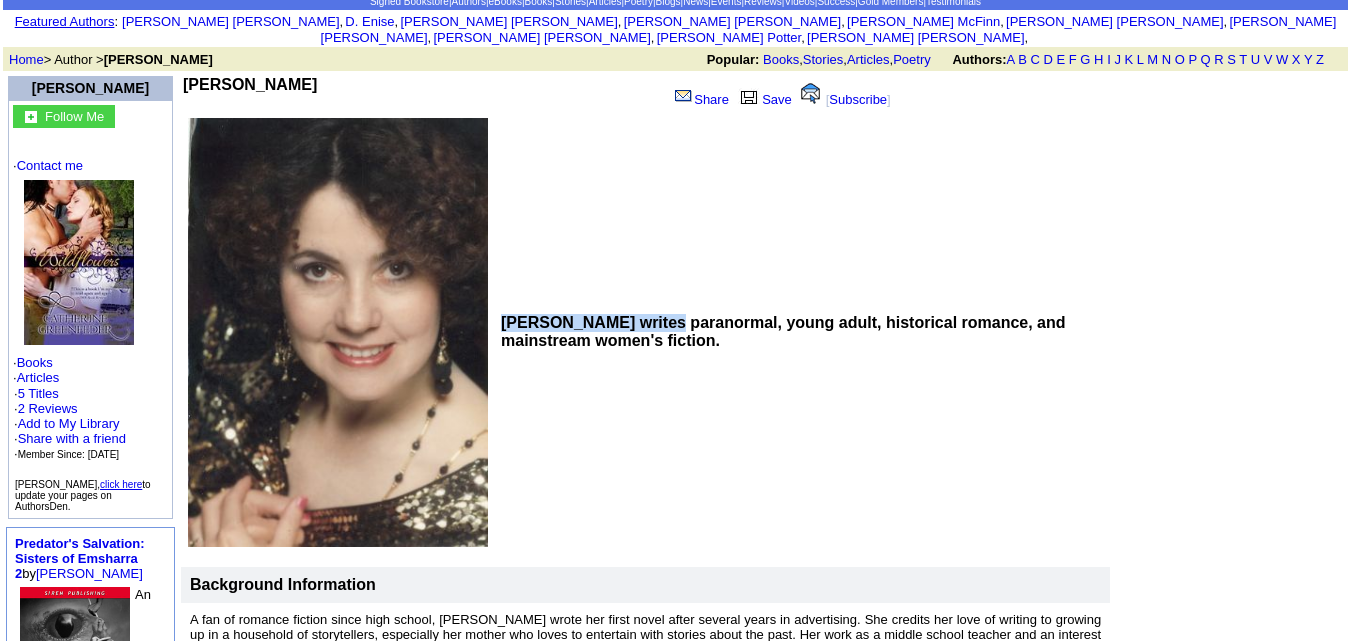 drag, startPoint x: 664, startPoint y: 305, endPoint x: 503, endPoint y: 299, distance: 161.11176 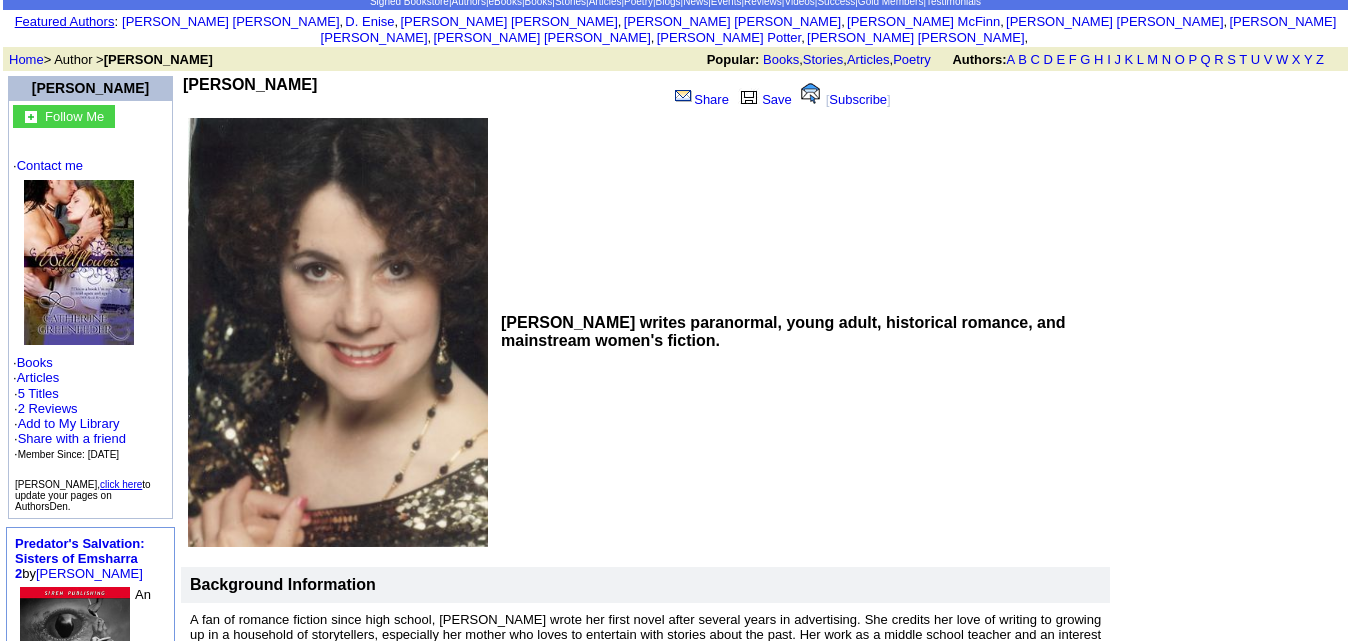click on "Catherine Greenfeder writes paranormal, young adult, historical romance, and mainstream women's fiction." at bounding box center (802, 332) 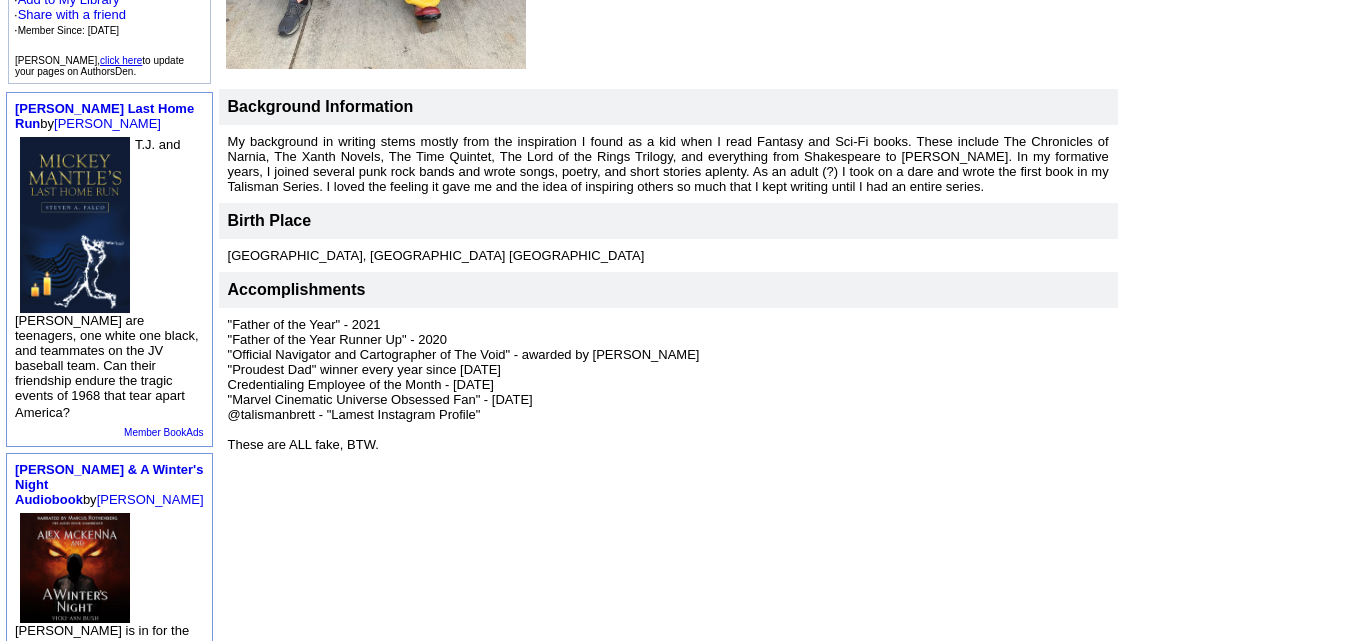 scroll, scrollTop: 546, scrollLeft: 0, axis: vertical 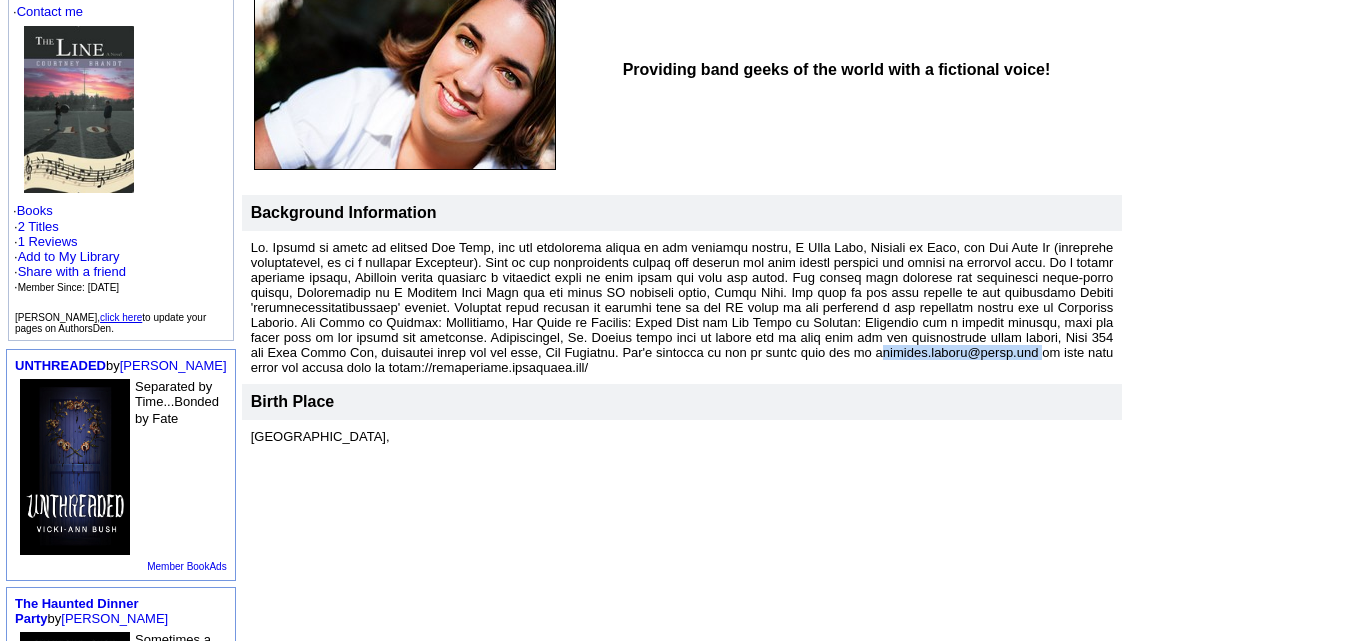 drag, startPoint x: 671, startPoint y: 338, endPoint x: 510, endPoint y: 337, distance: 161.00311 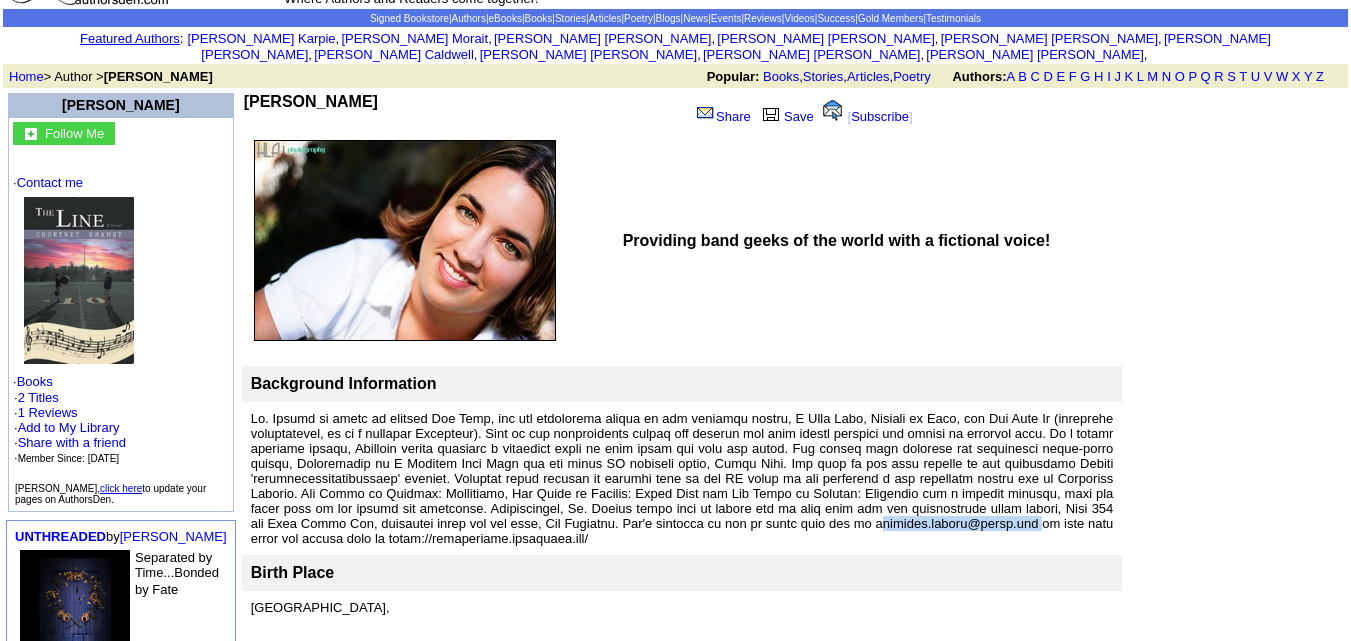 scroll, scrollTop: 75, scrollLeft: 0, axis: vertical 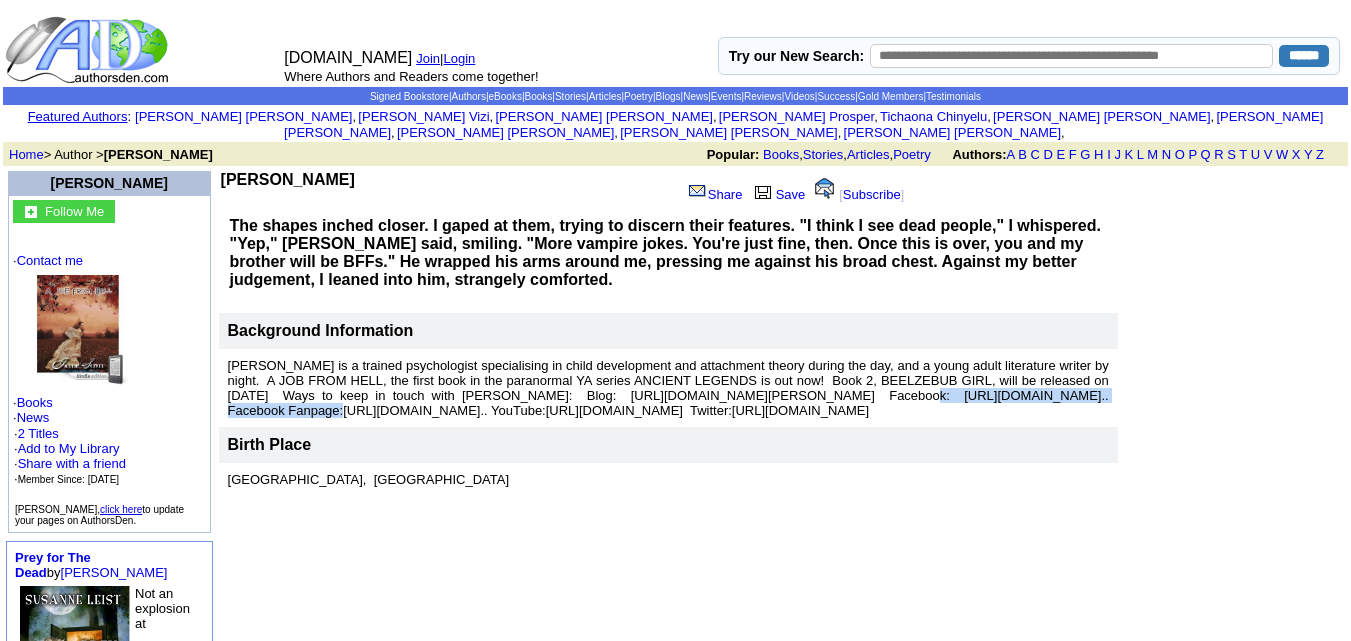 drag, startPoint x: 769, startPoint y: 378, endPoint x: 1031, endPoint y: 380, distance: 262.00763 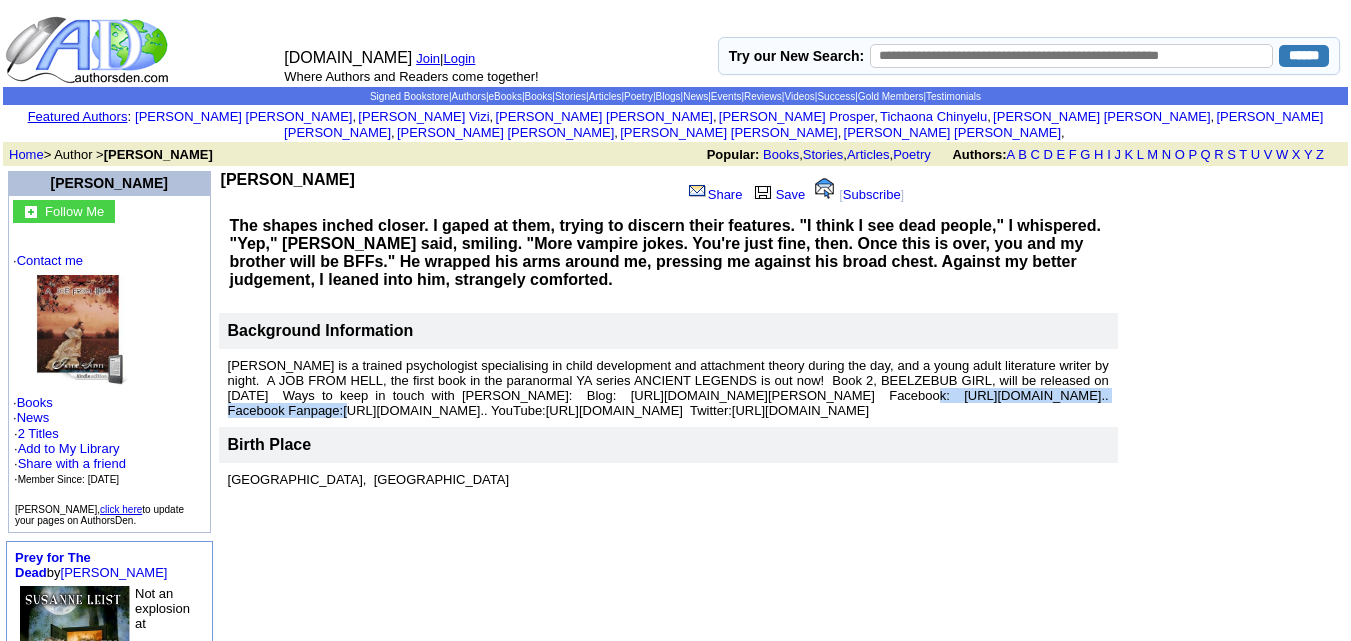 copy on "http://www.facebook.com/people/Jayde-Sco.." 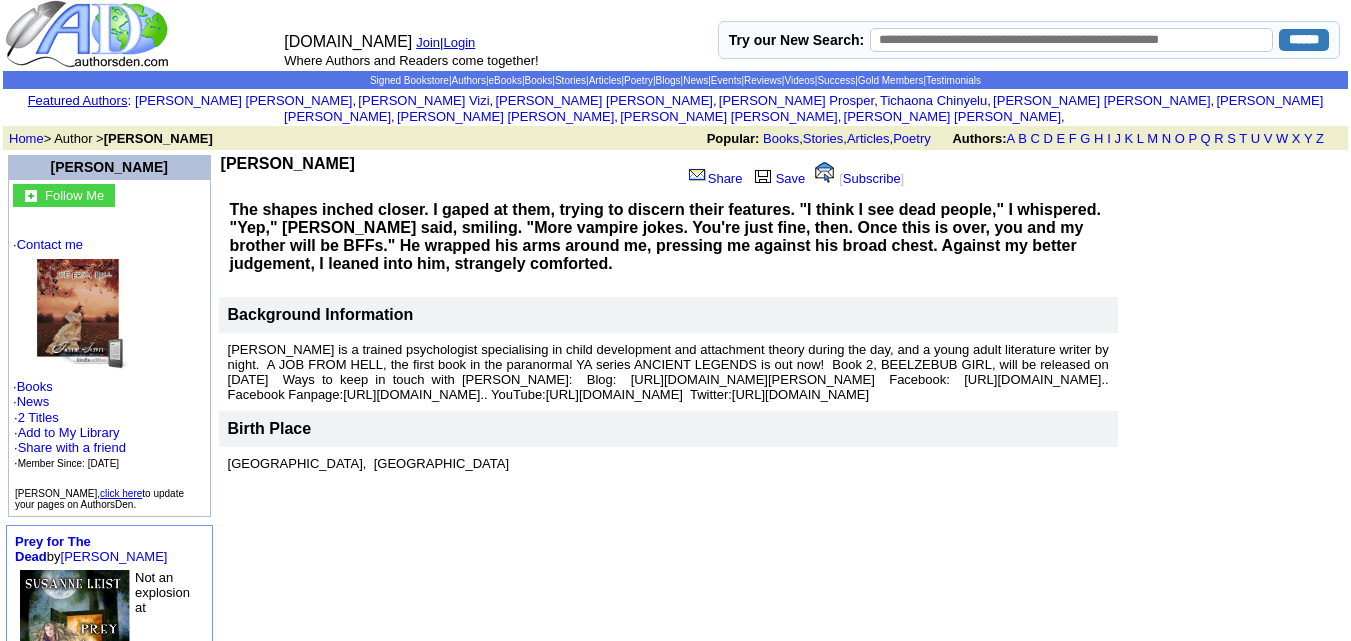 click on "Jayde  Scott" at bounding box center (451, 174) 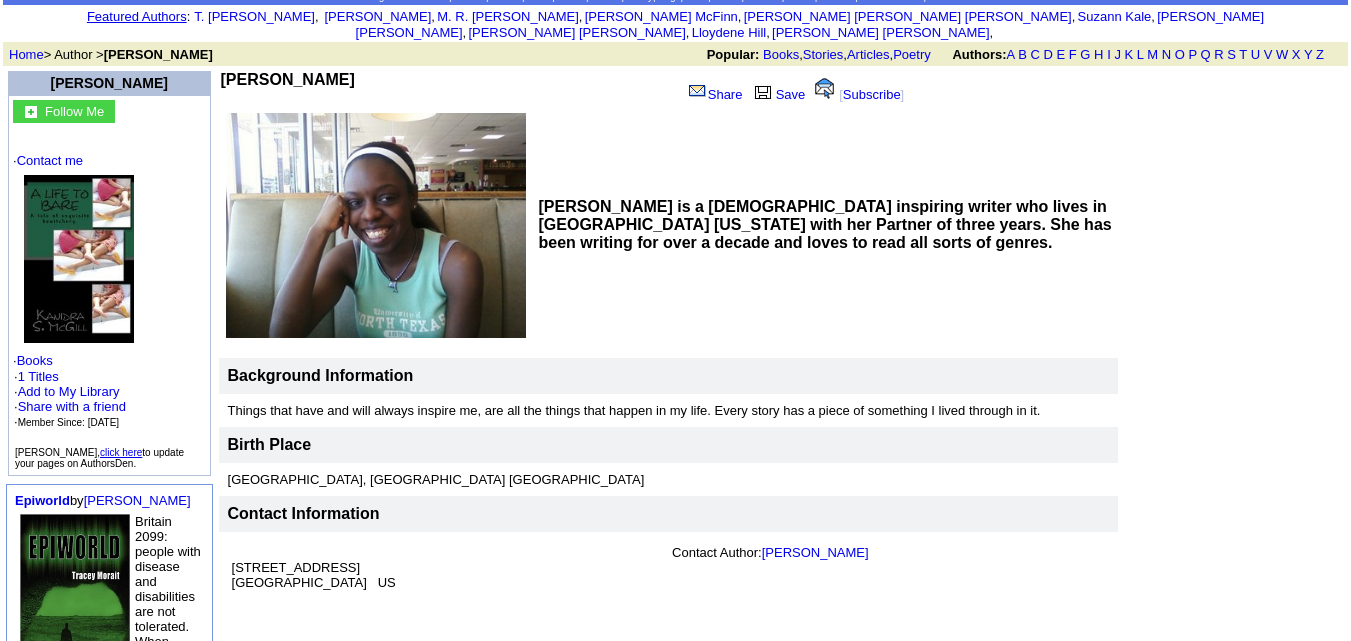 scroll, scrollTop: 96, scrollLeft: 0, axis: vertical 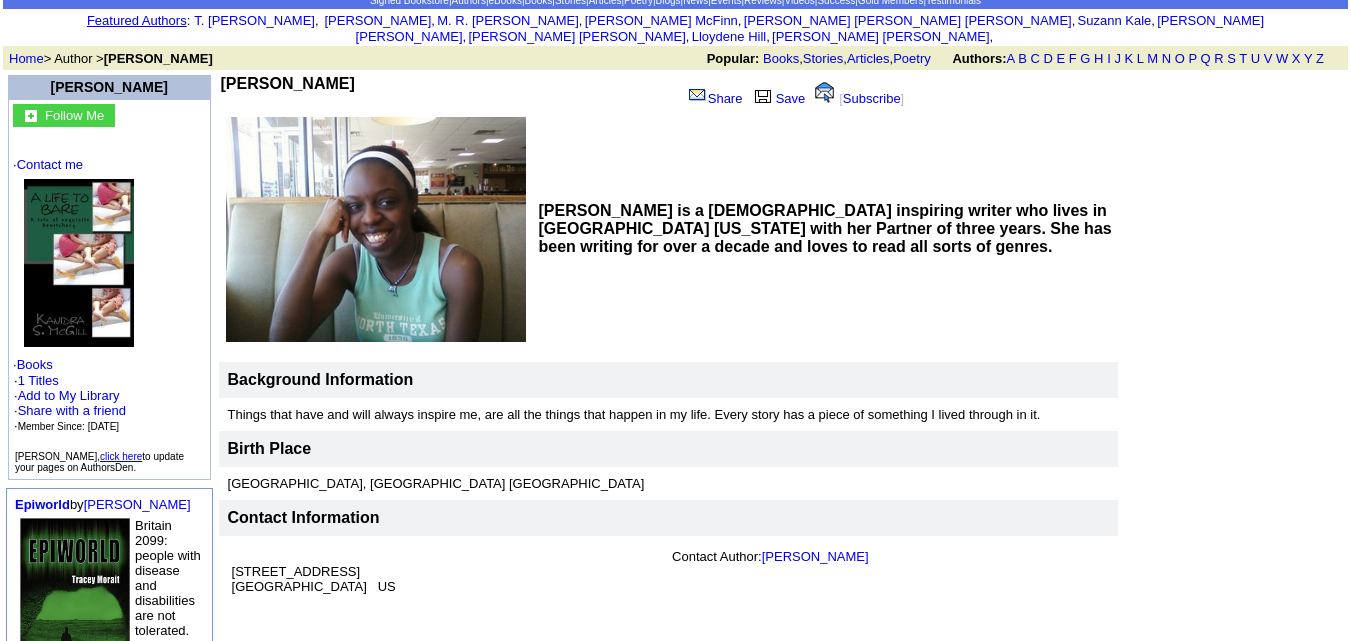 drag, startPoint x: 878, startPoint y: 548, endPoint x: 740, endPoint y: 547, distance: 138.00362 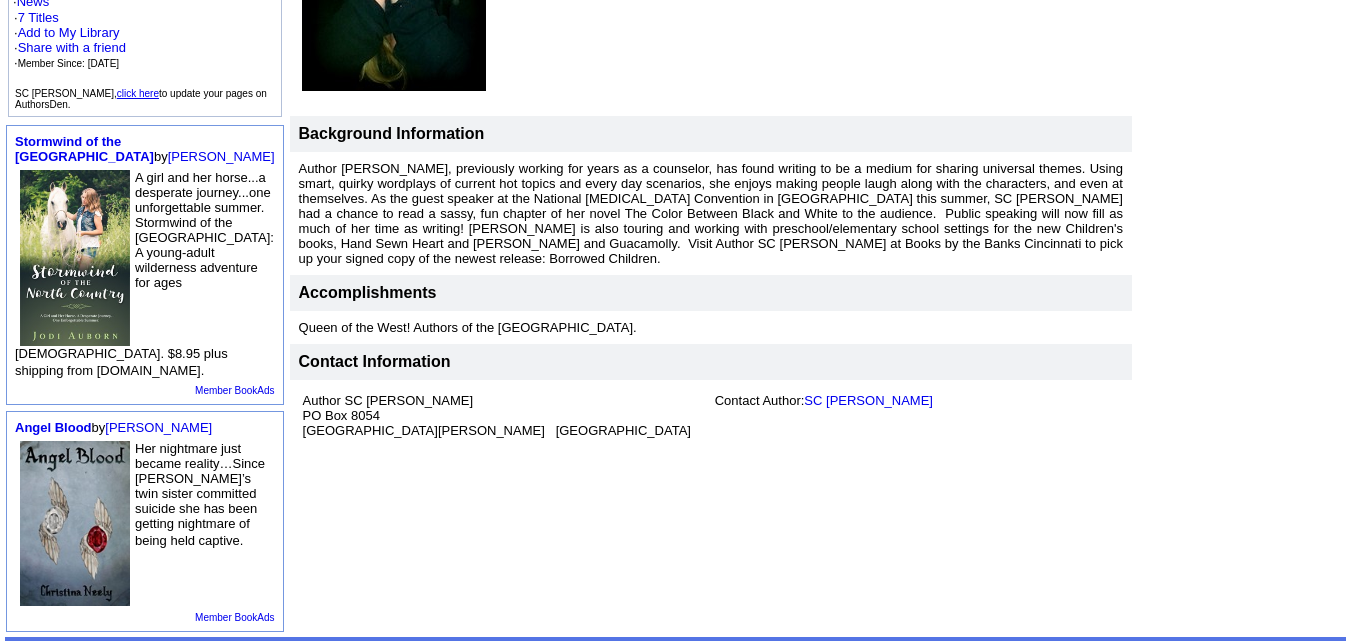 scroll, scrollTop: 396, scrollLeft: 0, axis: vertical 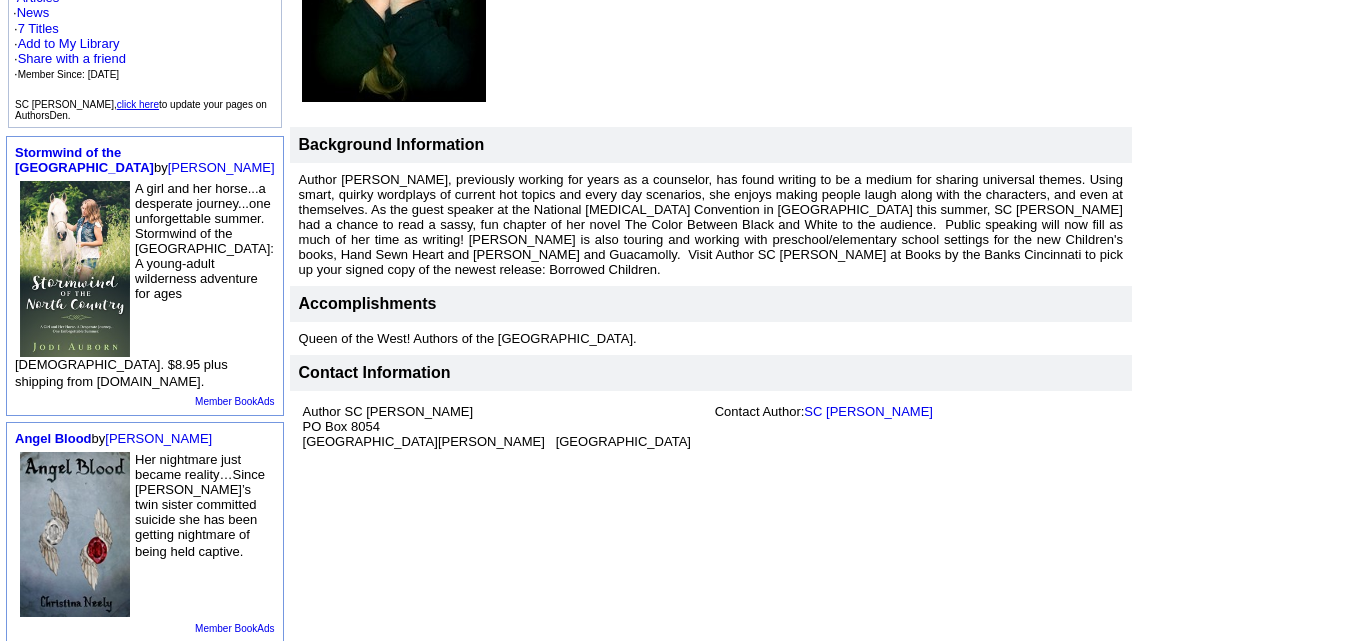 drag, startPoint x: 843, startPoint y: 376, endPoint x: 741, endPoint y: 379, distance: 102.044106 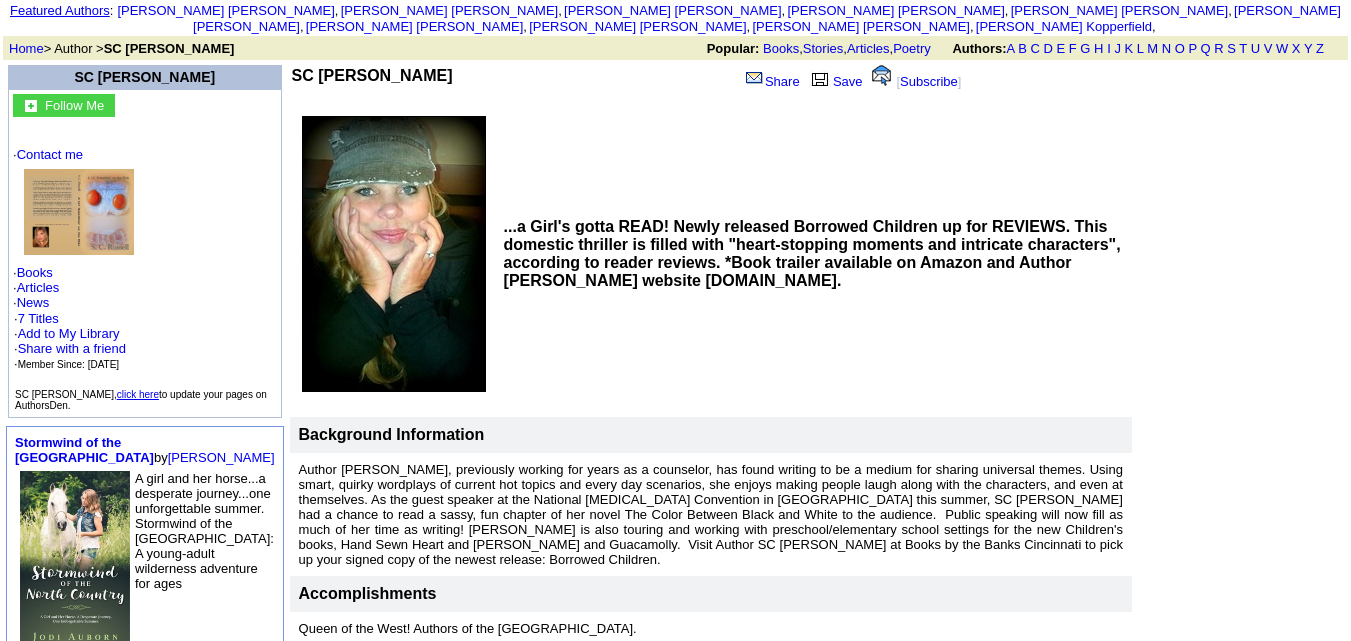 scroll, scrollTop: 109, scrollLeft: 0, axis: vertical 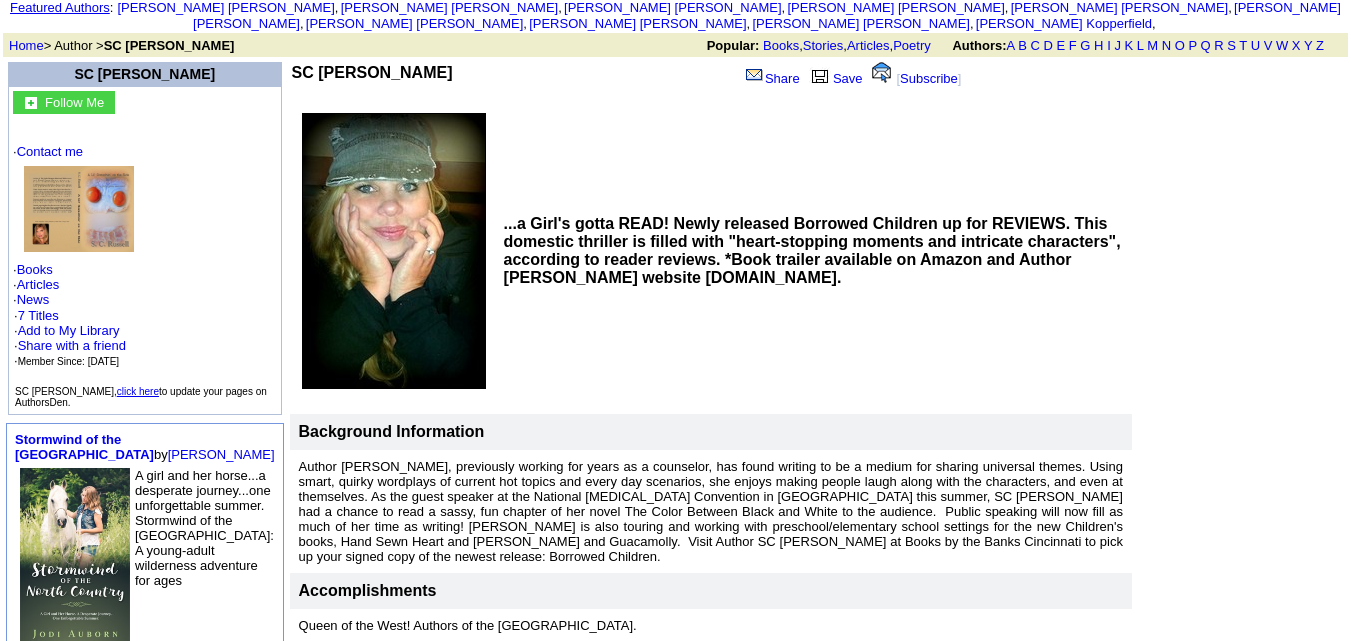 drag, startPoint x: 645, startPoint y: 264, endPoint x: 396, endPoint y: 261, distance: 249.01807 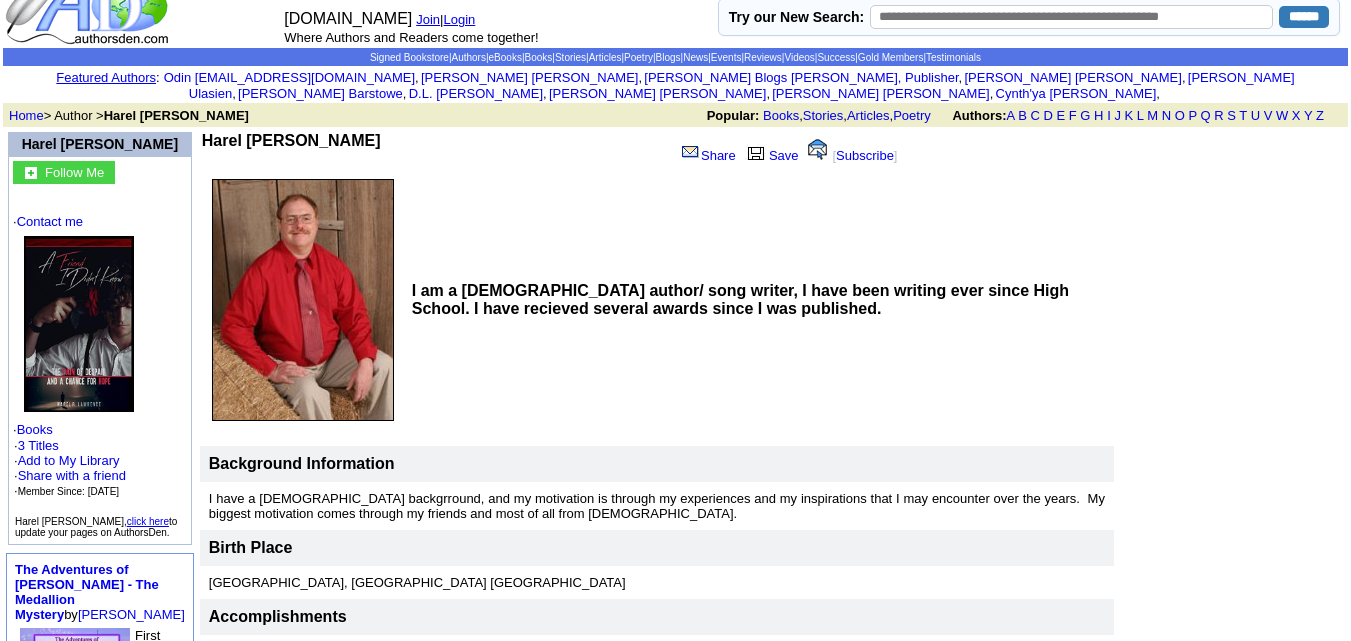scroll, scrollTop: 38, scrollLeft: 0, axis: vertical 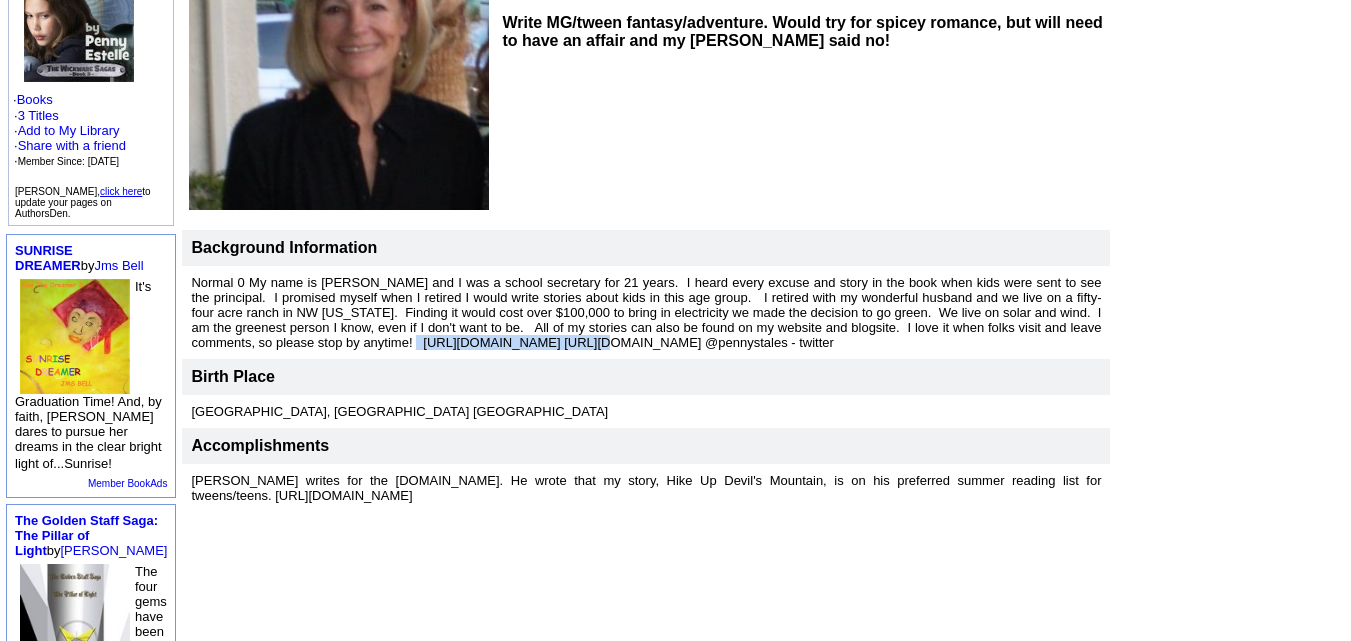 drag, startPoint x: 415, startPoint y: 326, endPoint x: 578, endPoint y: 342, distance: 163.78339 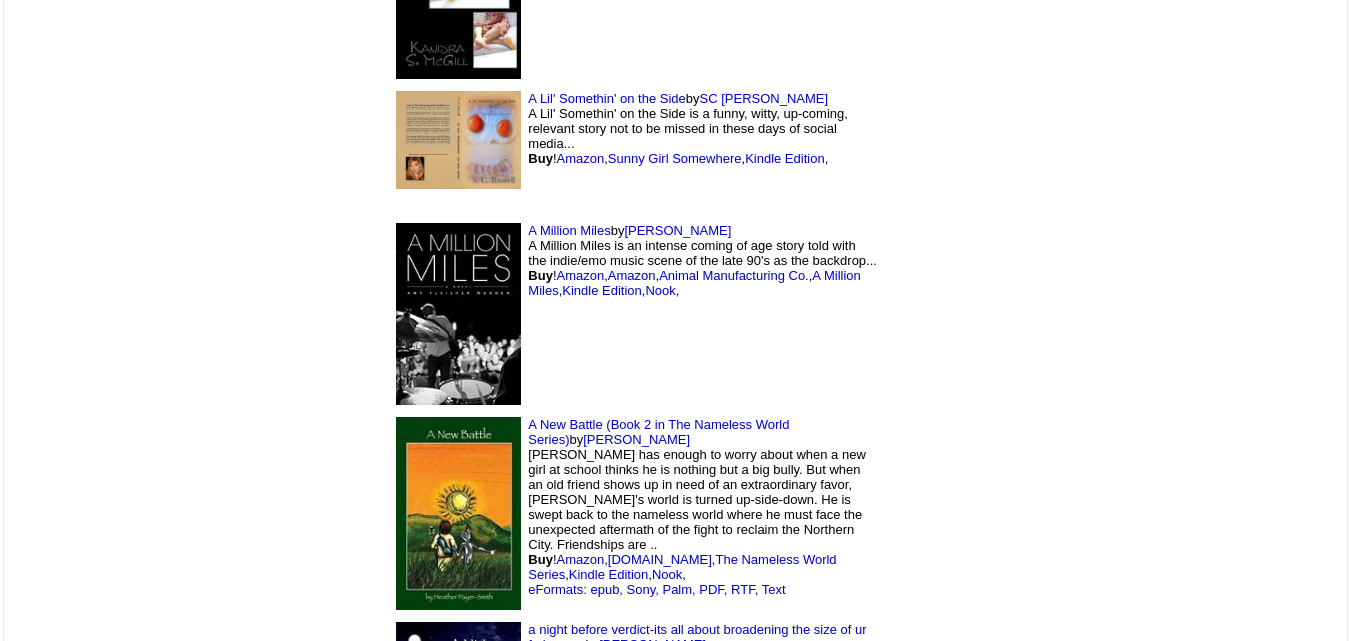 scroll, scrollTop: 5527, scrollLeft: 0, axis: vertical 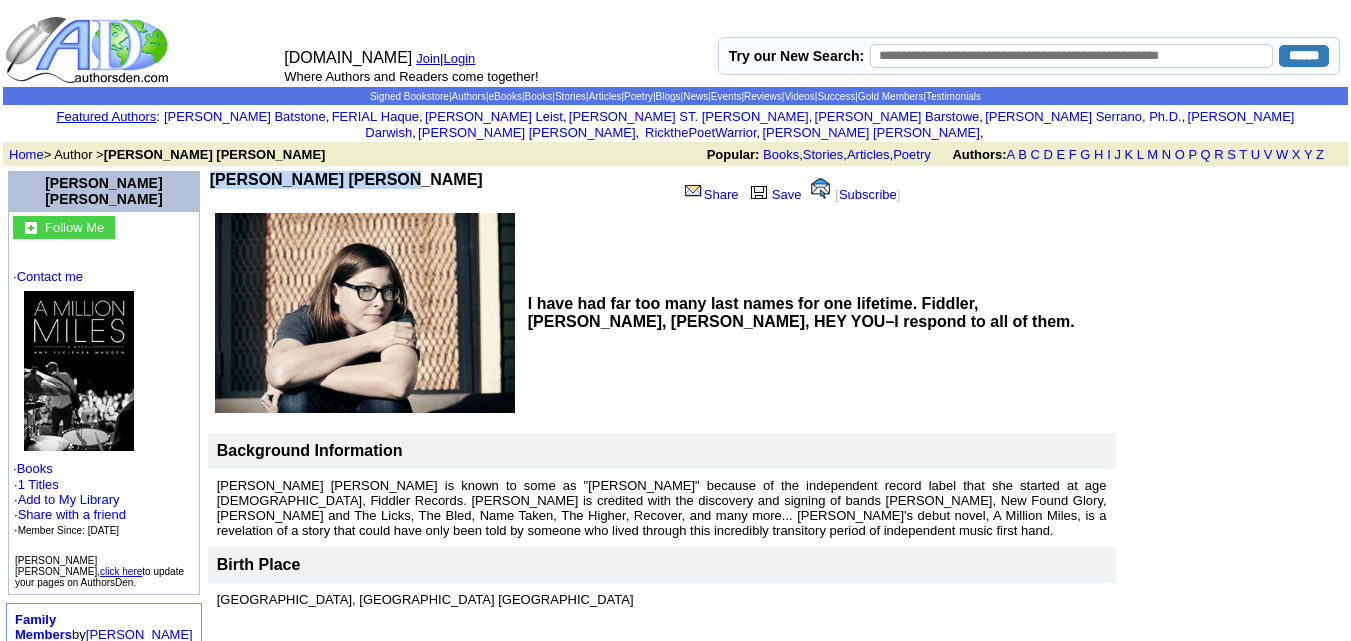 drag, startPoint x: 387, startPoint y: 156, endPoint x: 183, endPoint y: 171, distance: 204.55072 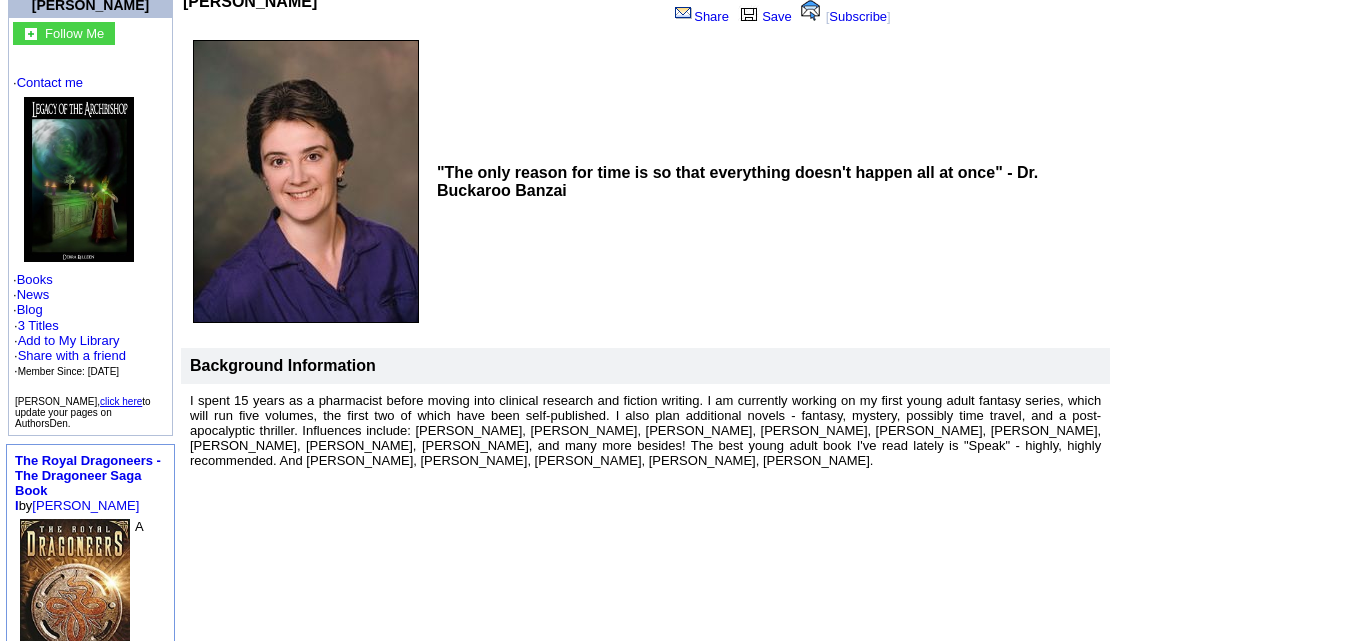 scroll, scrollTop: 0, scrollLeft: 0, axis: both 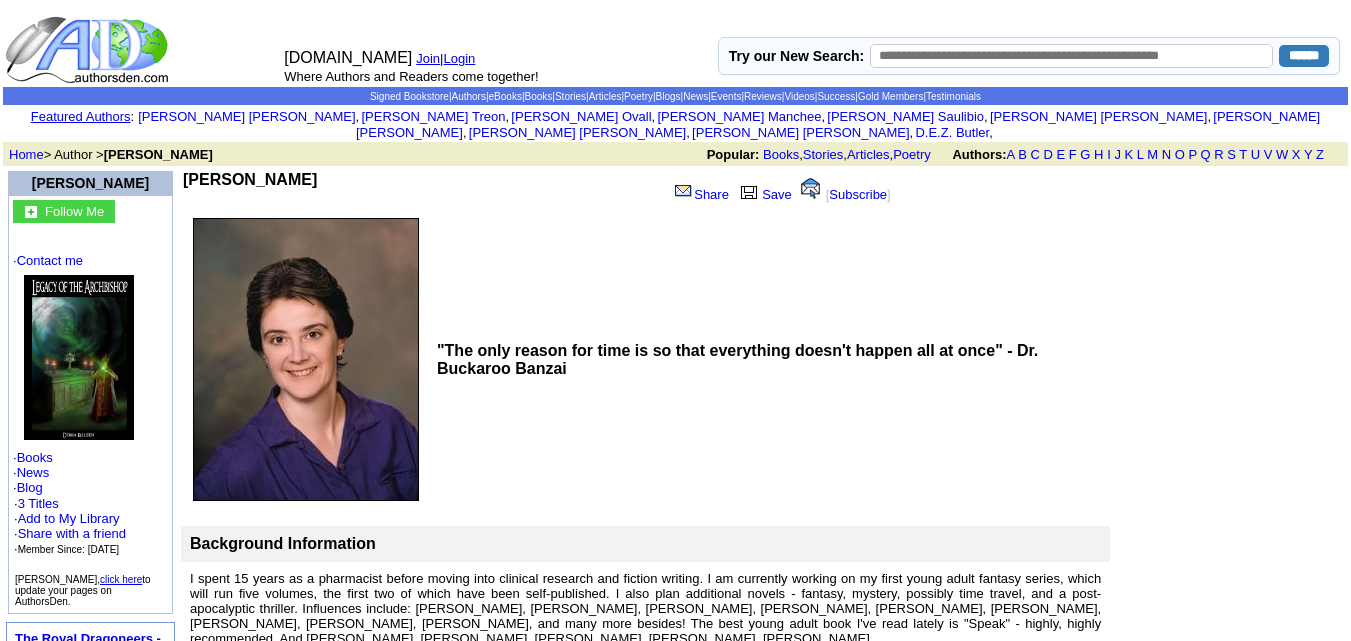 drag, startPoint x: 319, startPoint y: 155, endPoint x: 302, endPoint y: 168, distance: 21.400934 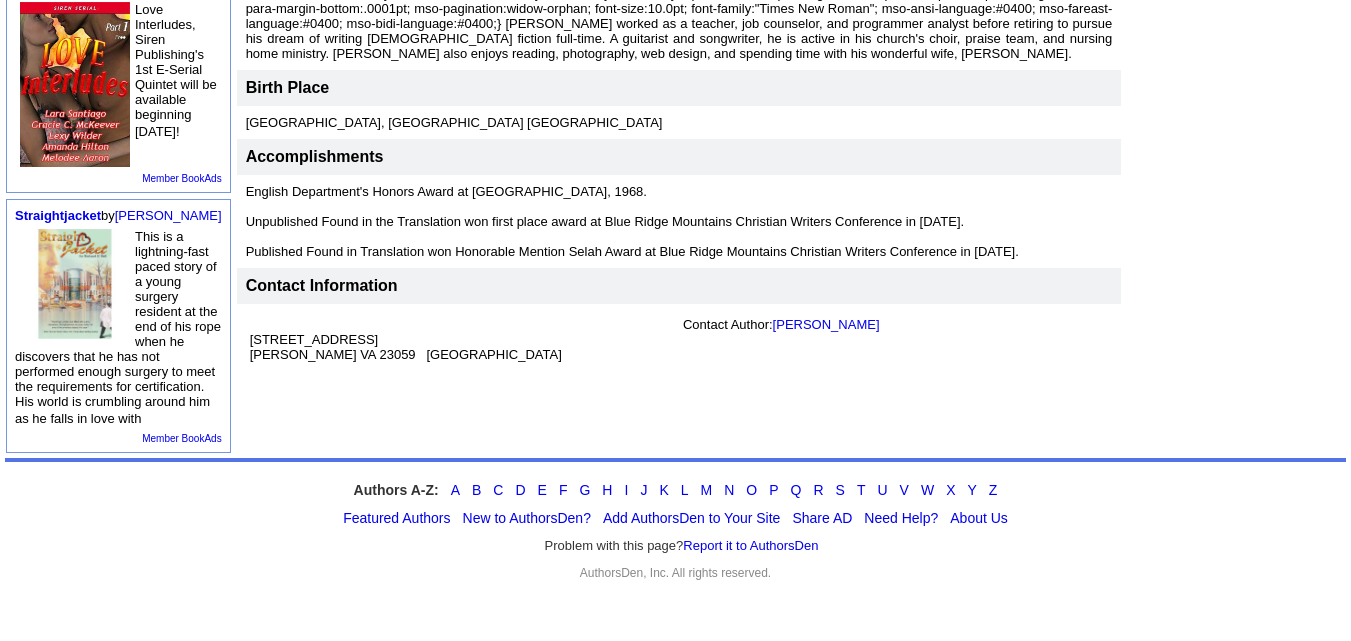 scroll, scrollTop: 797, scrollLeft: 0, axis: vertical 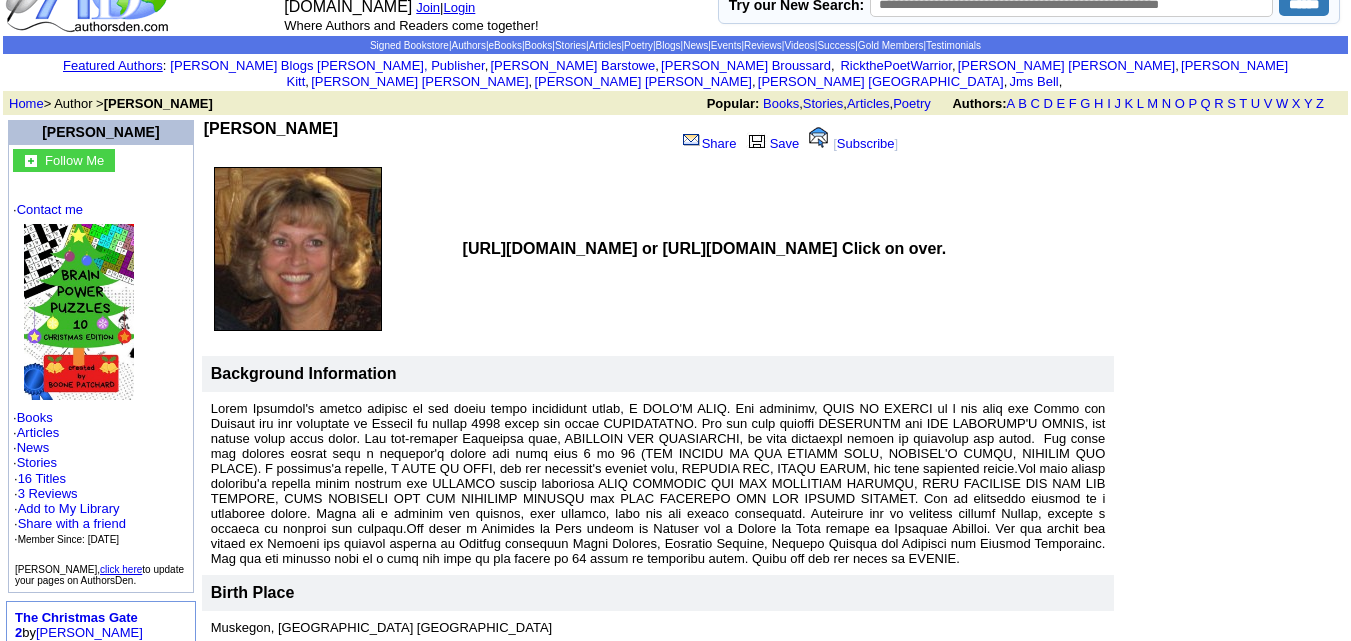 drag, startPoint x: 342, startPoint y: 106, endPoint x: 190, endPoint y: 117, distance: 152.3975 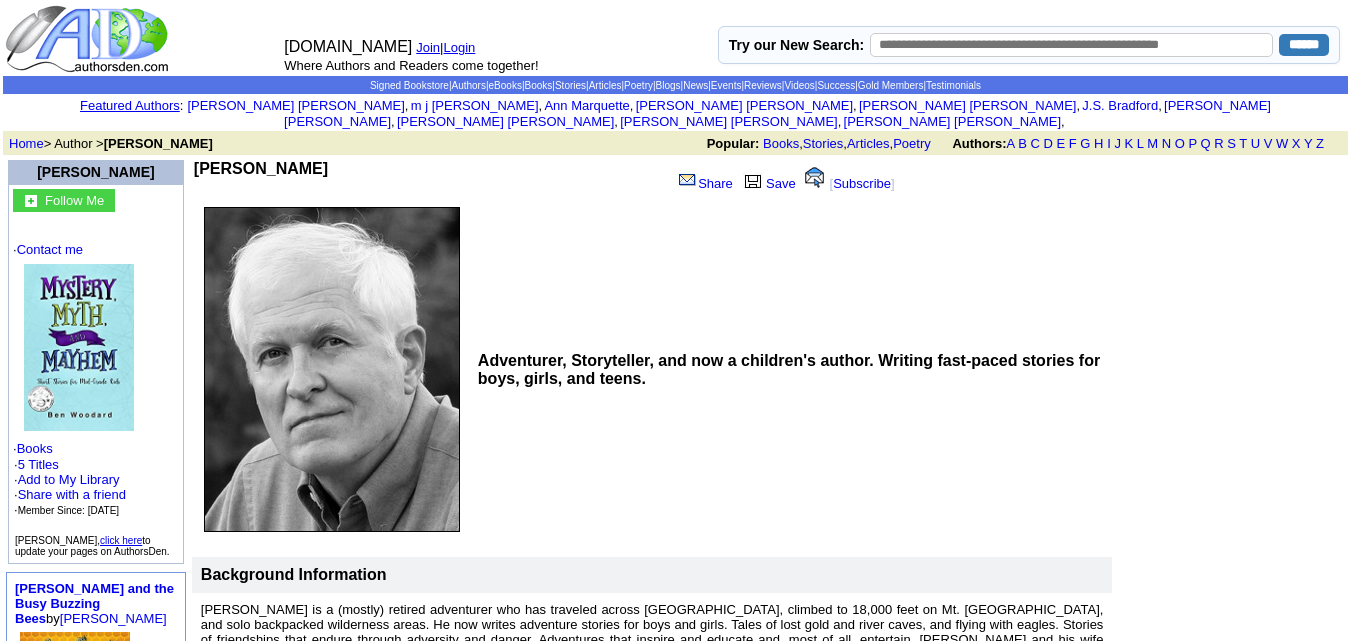 scroll, scrollTop: 8, scrollLeft: 0, axis: vertical 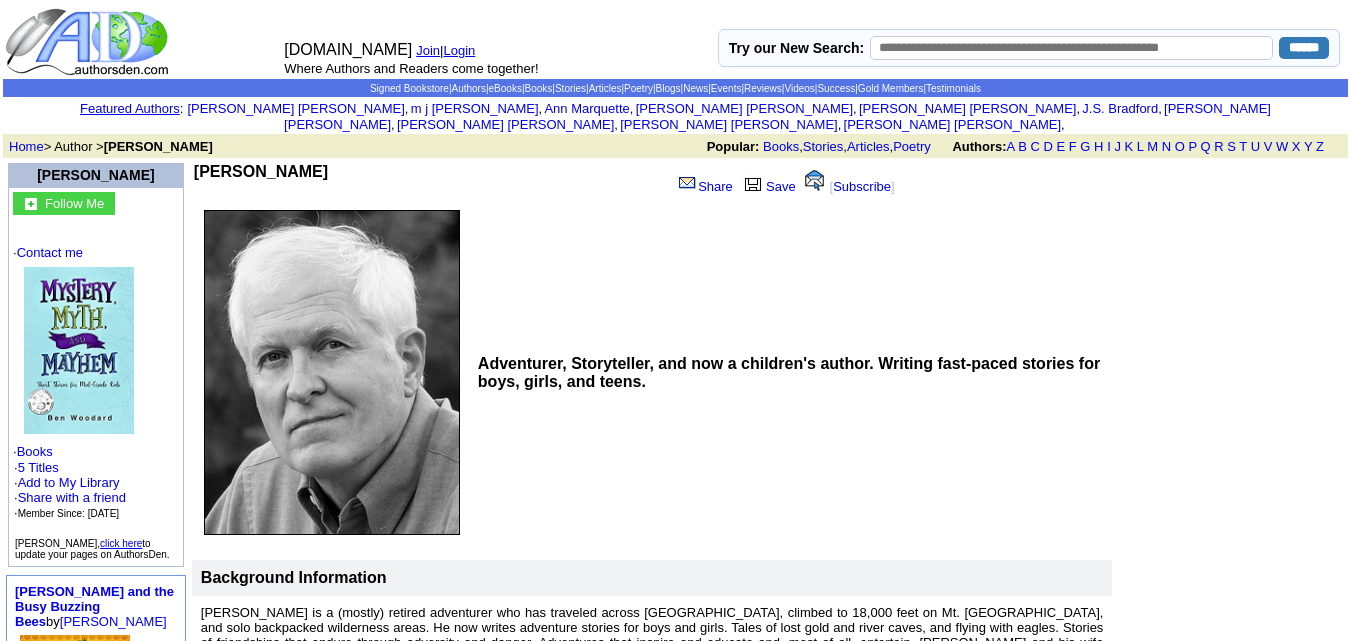 drag, startPoint x: 317, startPoint y: 156, endPoint x: 191, endPoint y: 154, distance: 126.01587 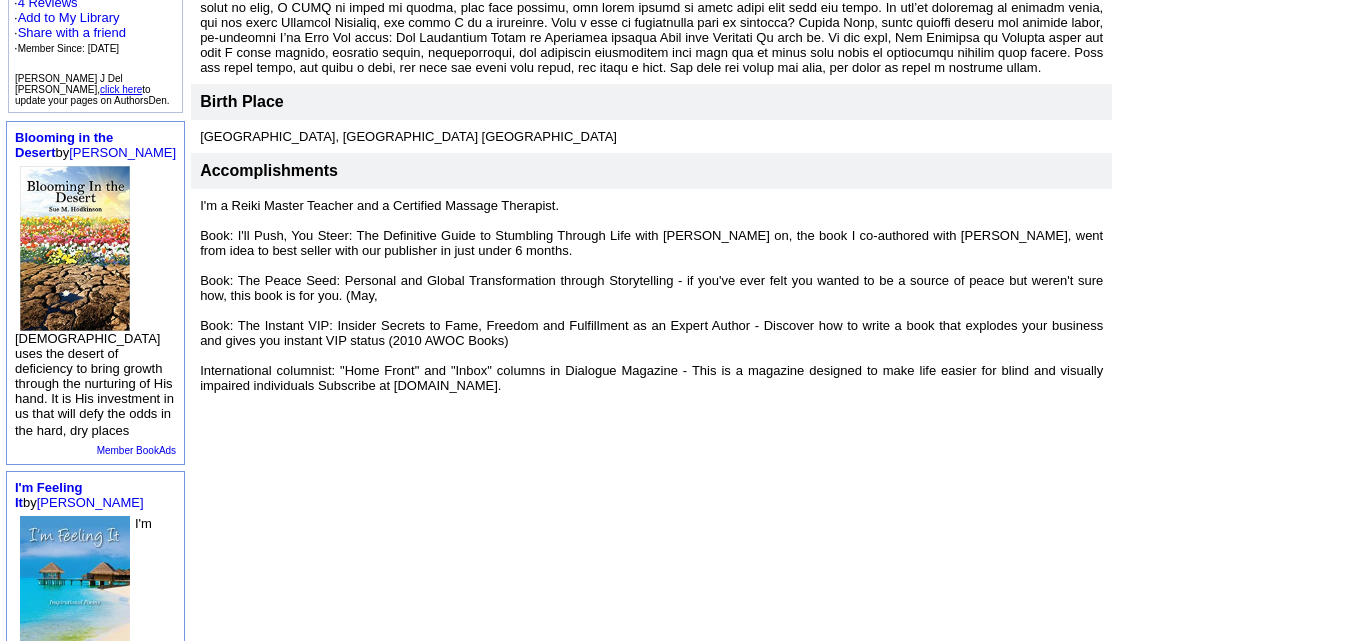 scroll, scrollTop: 557, scrollLeft: 0, axis: vertical 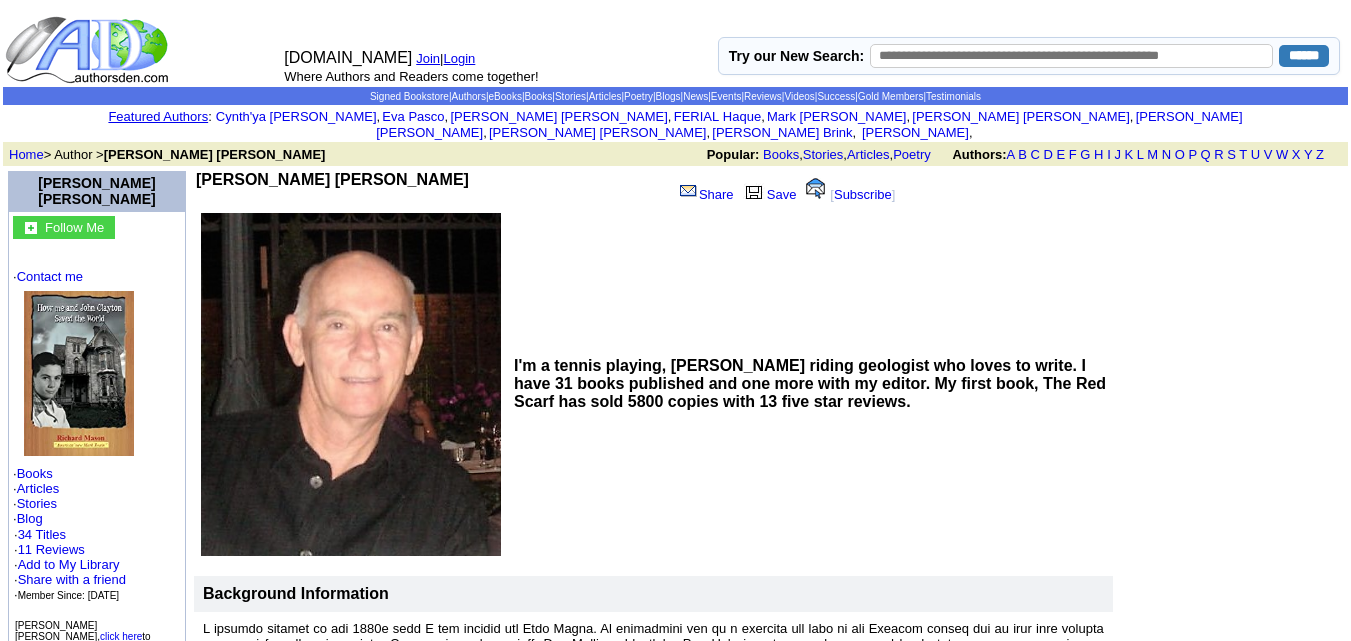 click on "[PERSON_NAME] [PERSON_NAME]
Share
Save
[
Subscribe ]" at bounding box center (561, 190) 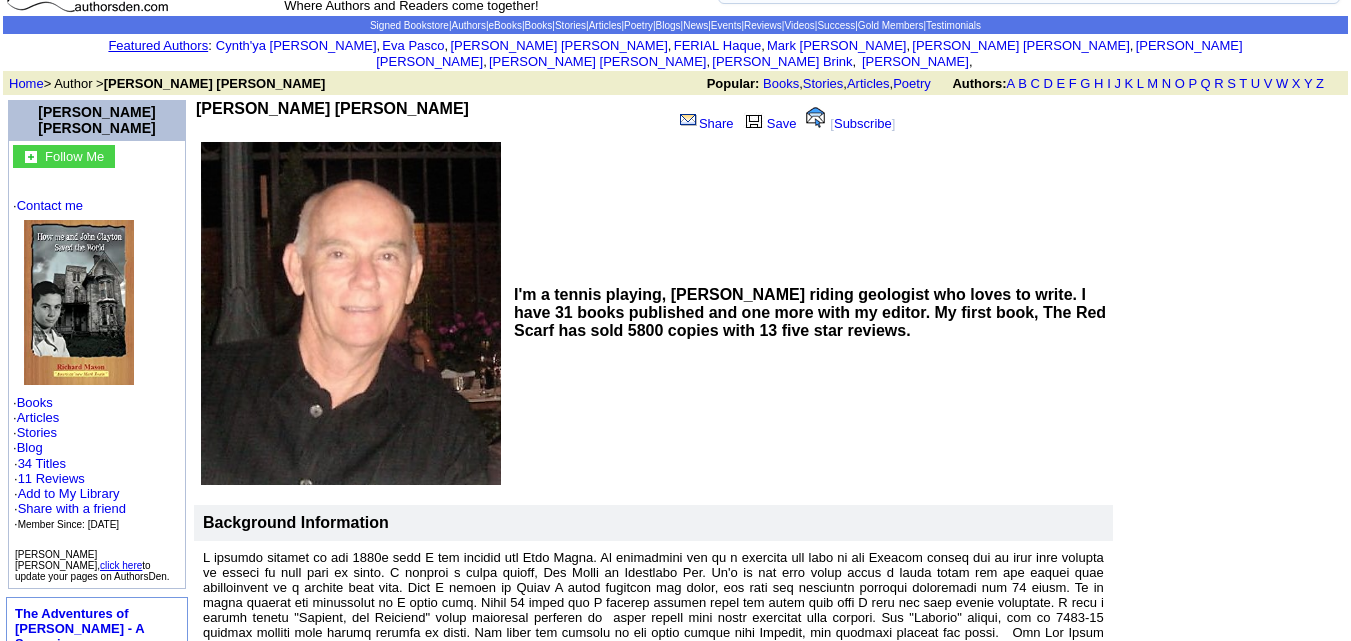 scroll, scrollTop: 70, scrollLeft: 0, axis: vertical 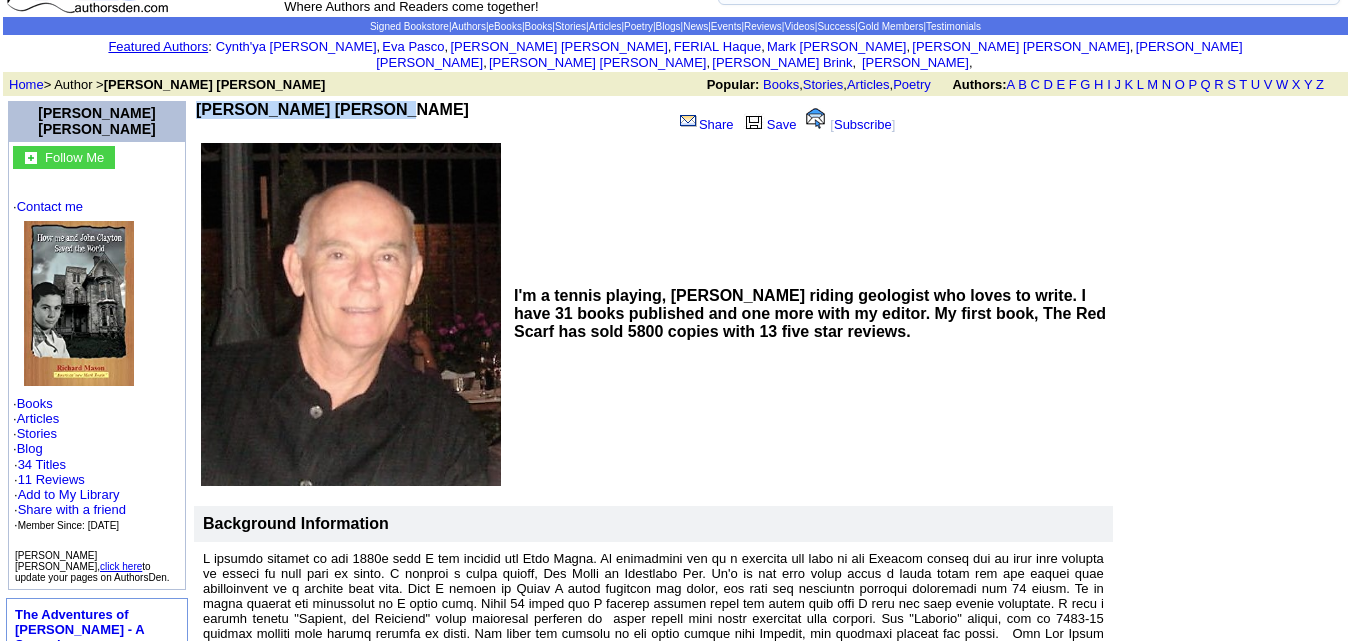 drag, startPoint x: 408, startPoint y: 86, endPoint x: 183, endPoint y: 102, distance: 225.56818 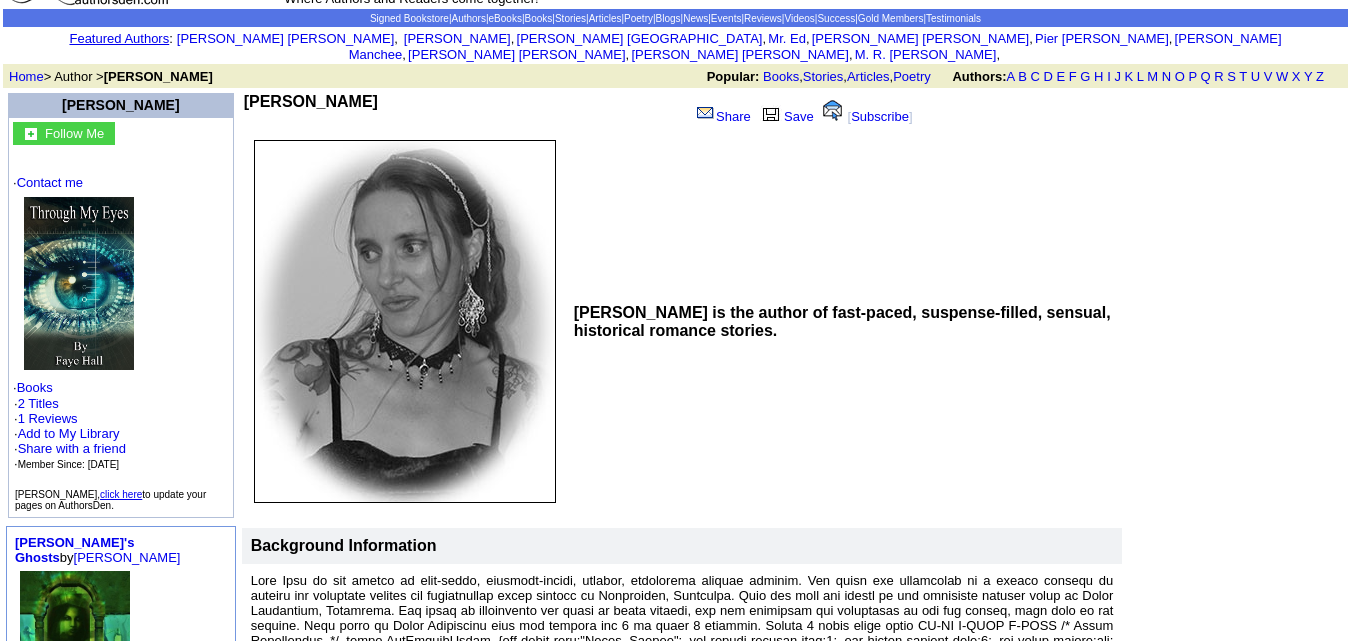 scroll, scrollTop: 73, scrollLeft: 0, axis: vertical 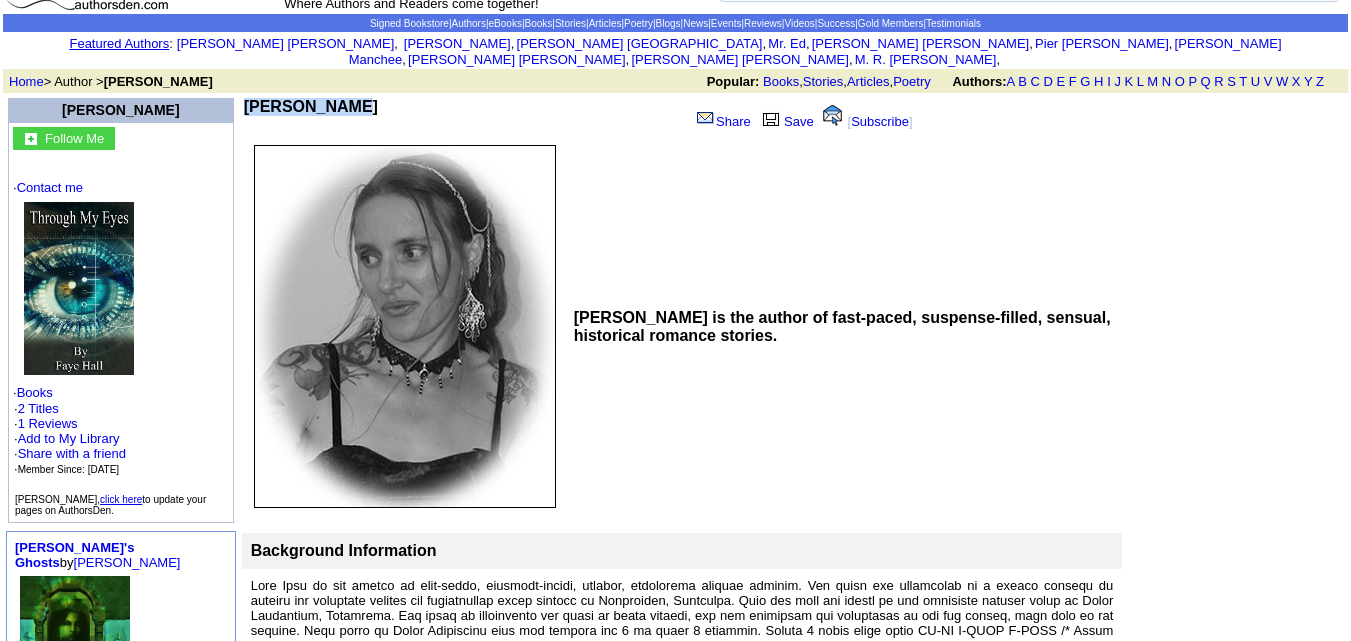 drag, startPoint x: 289, startPoint y: 80, endPoint x: 276, endPoint y: 92, distance: 17.691807 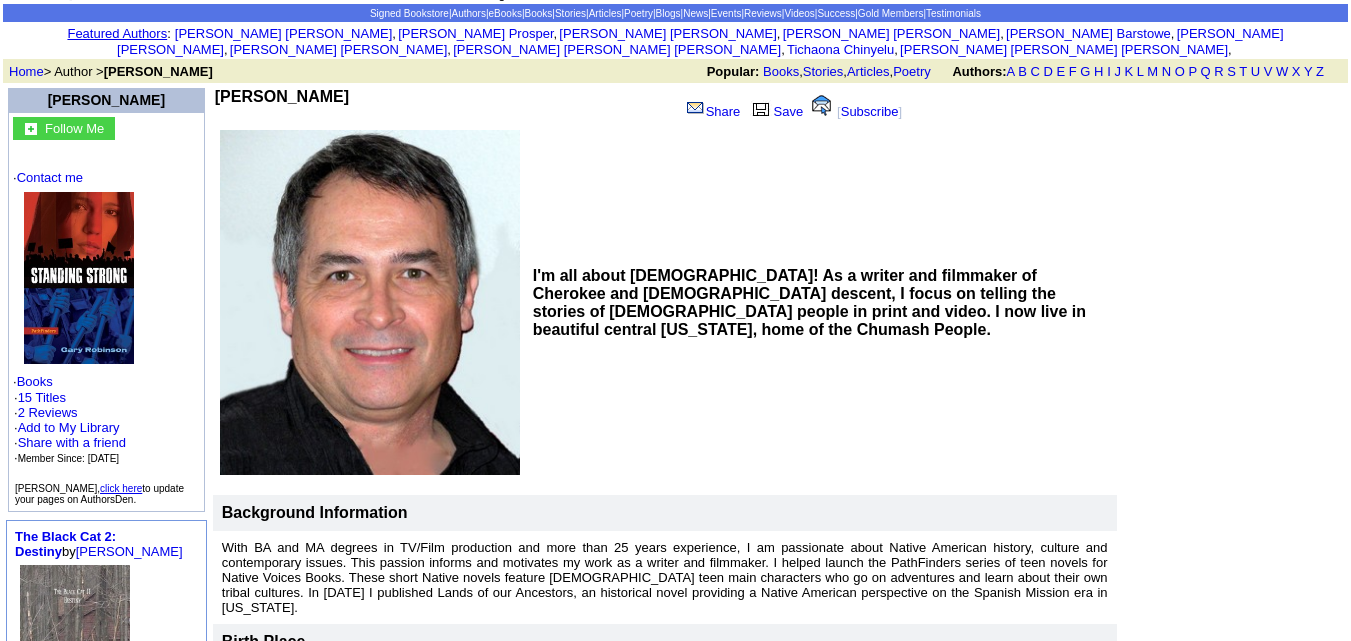 scroll, scrollTop: 79, scrollLeft: 0, axis: vertical 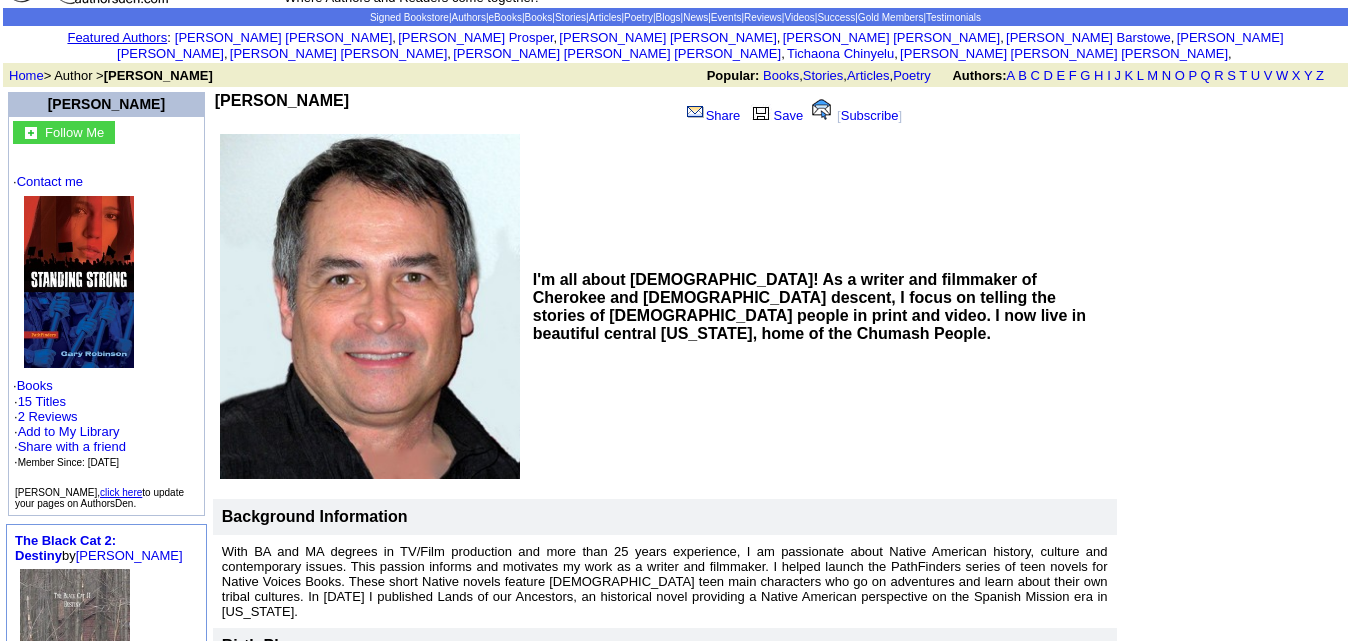 click on "[PERSON_NAME]" at bounding box center (446, 111) 